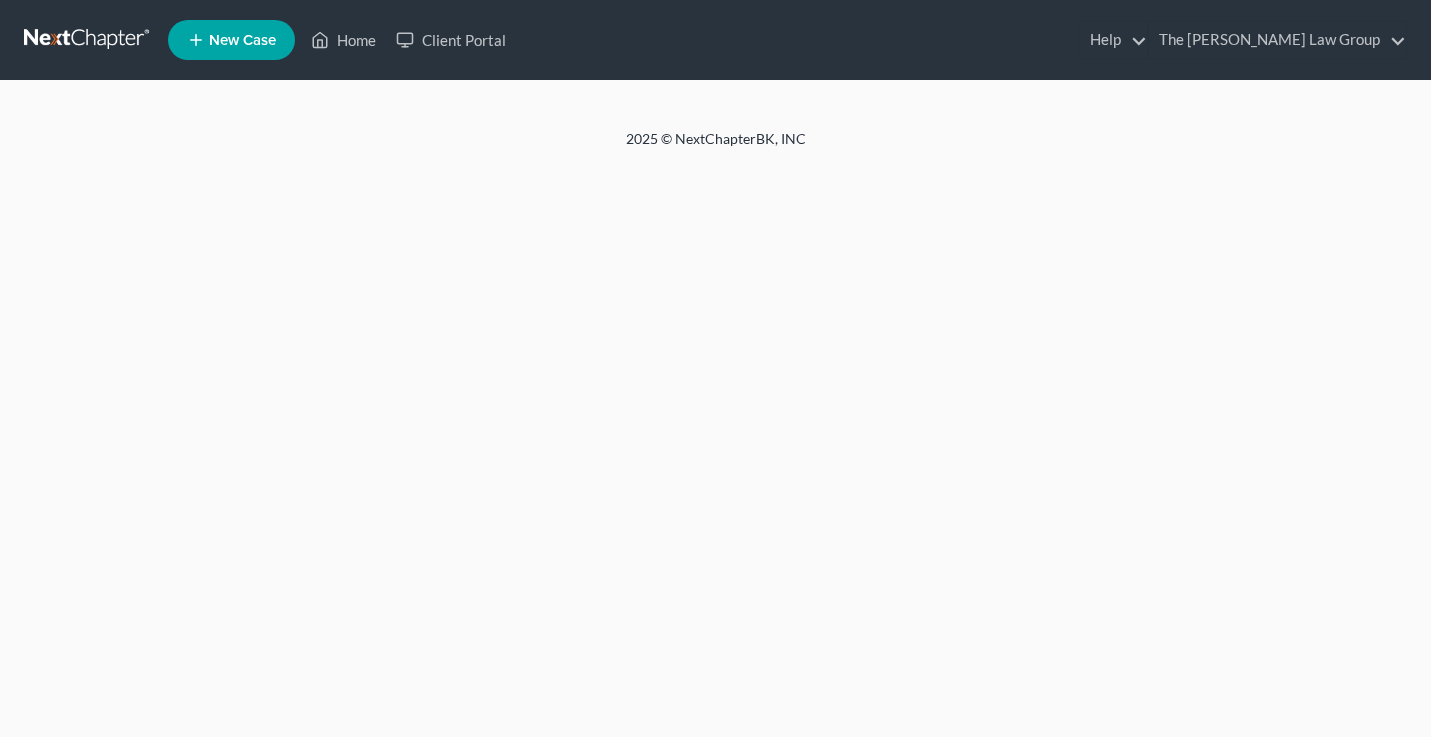 scroll, scrollTop: 0, scrollLeft: 0, axis: both 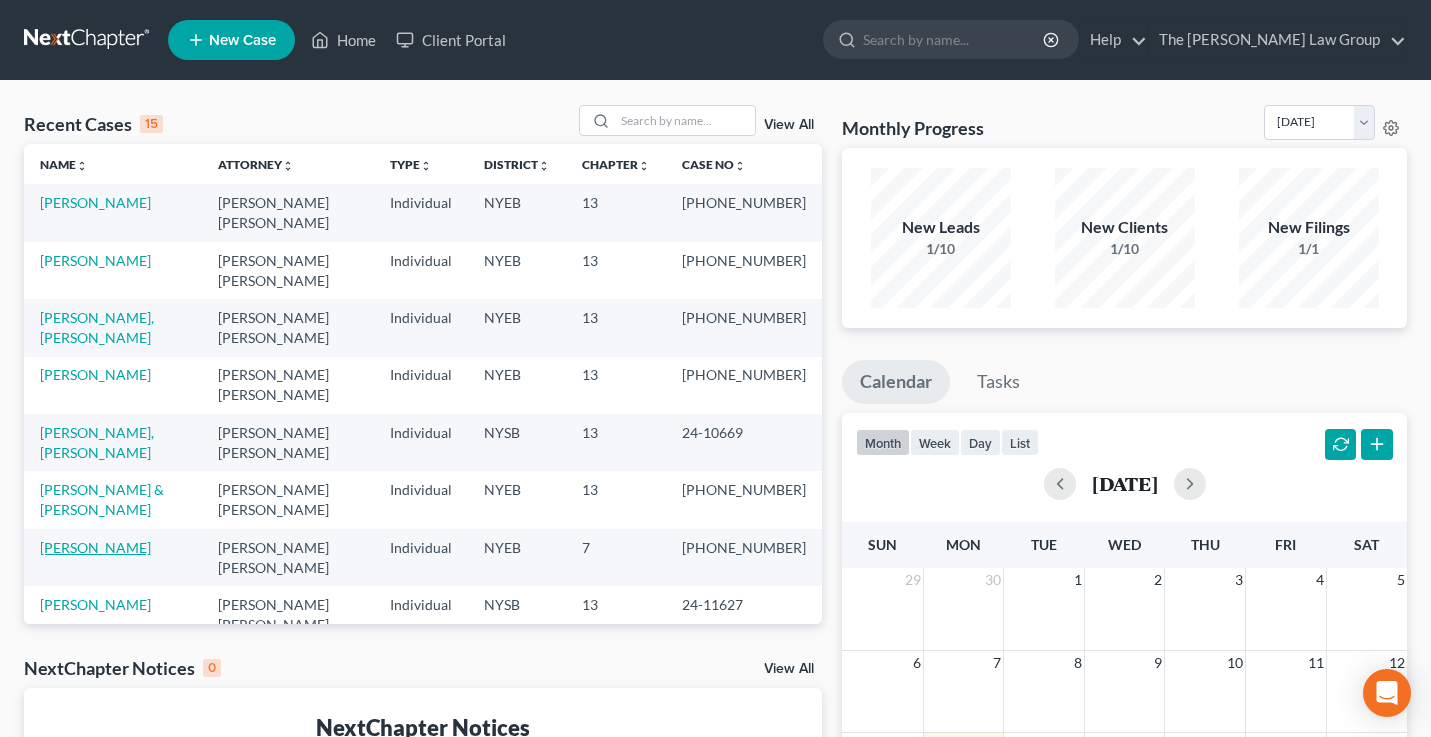 click on "[PERSON_NAME]" at bounding box center [95, 547] 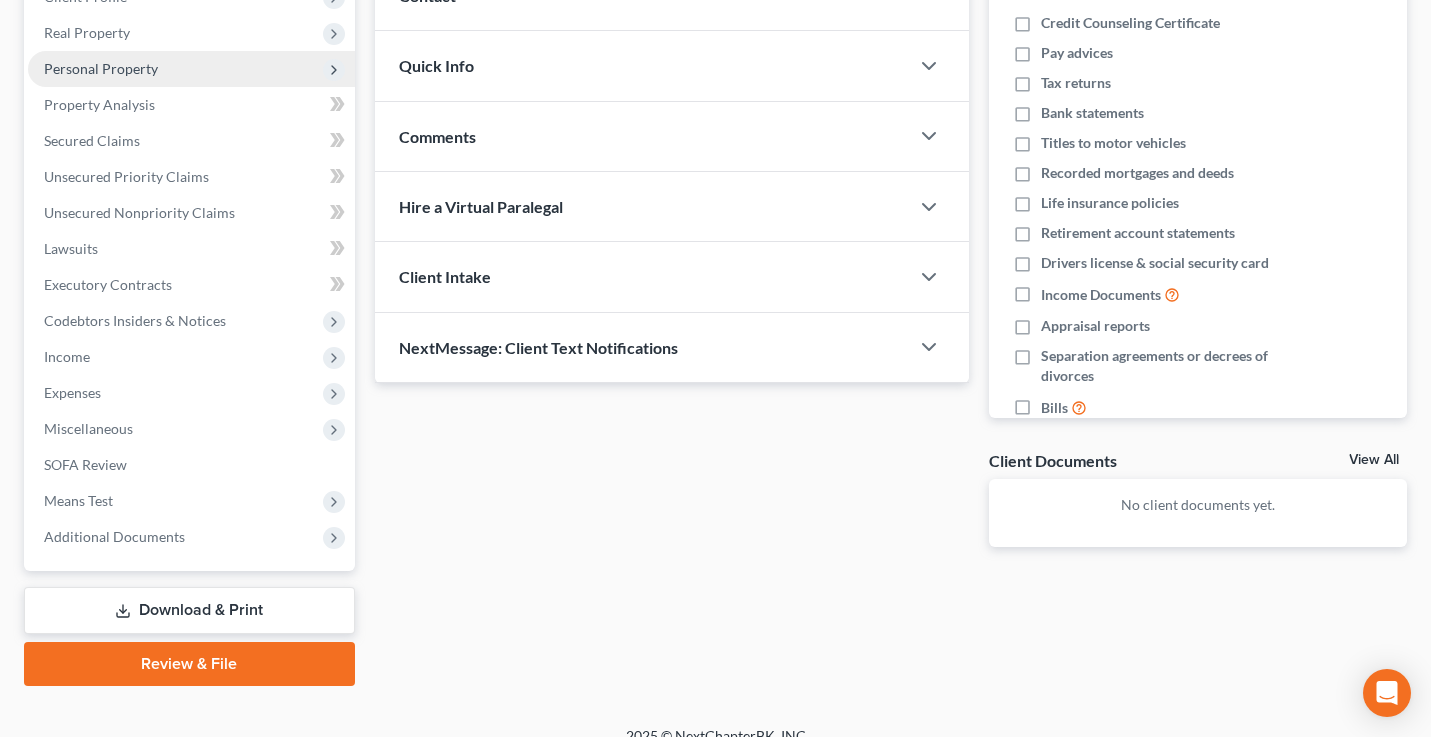 scroll, scrollTop: 302, scrollLeft: 0, axis: vertical 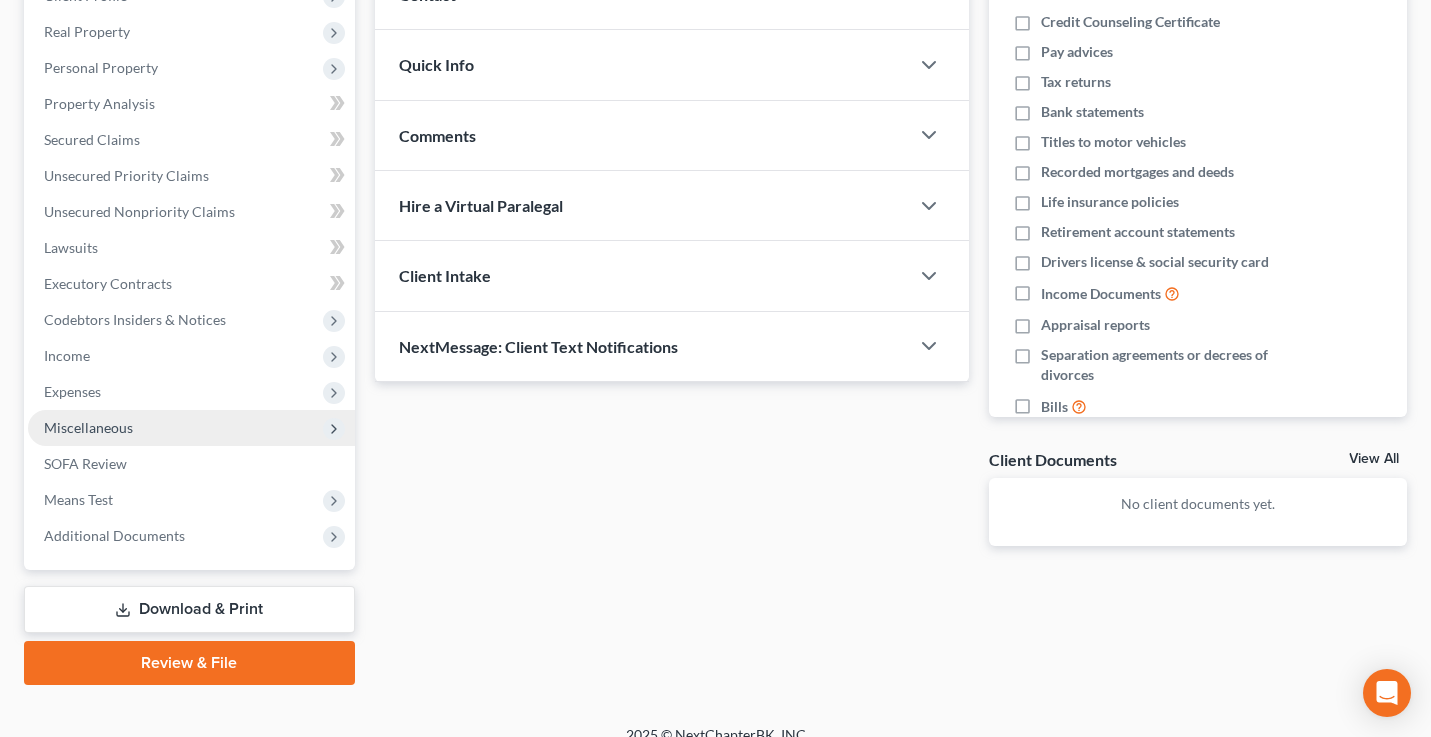 click on "Miscellaneous" at bounding box center [191, 428] 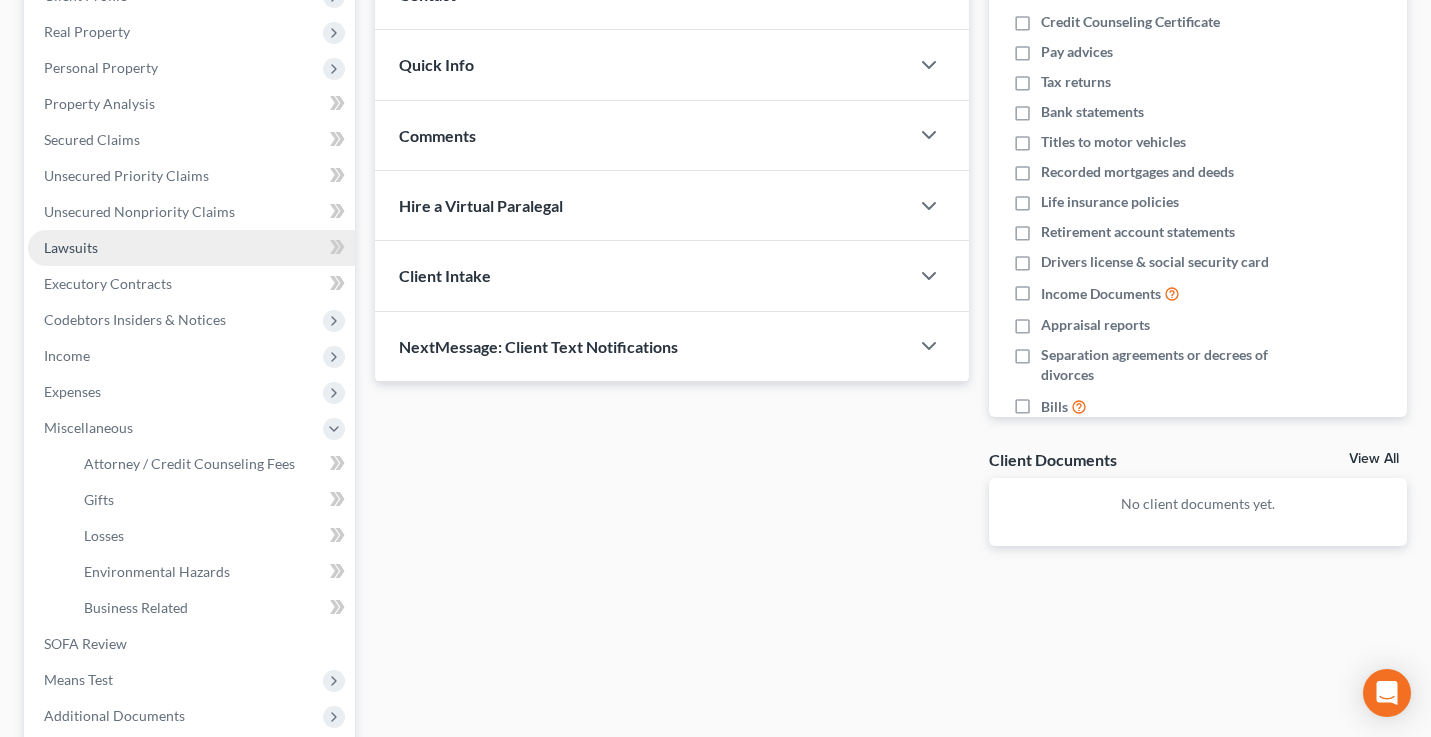 click on "Lawsuits" at bounding box center (191, 248) 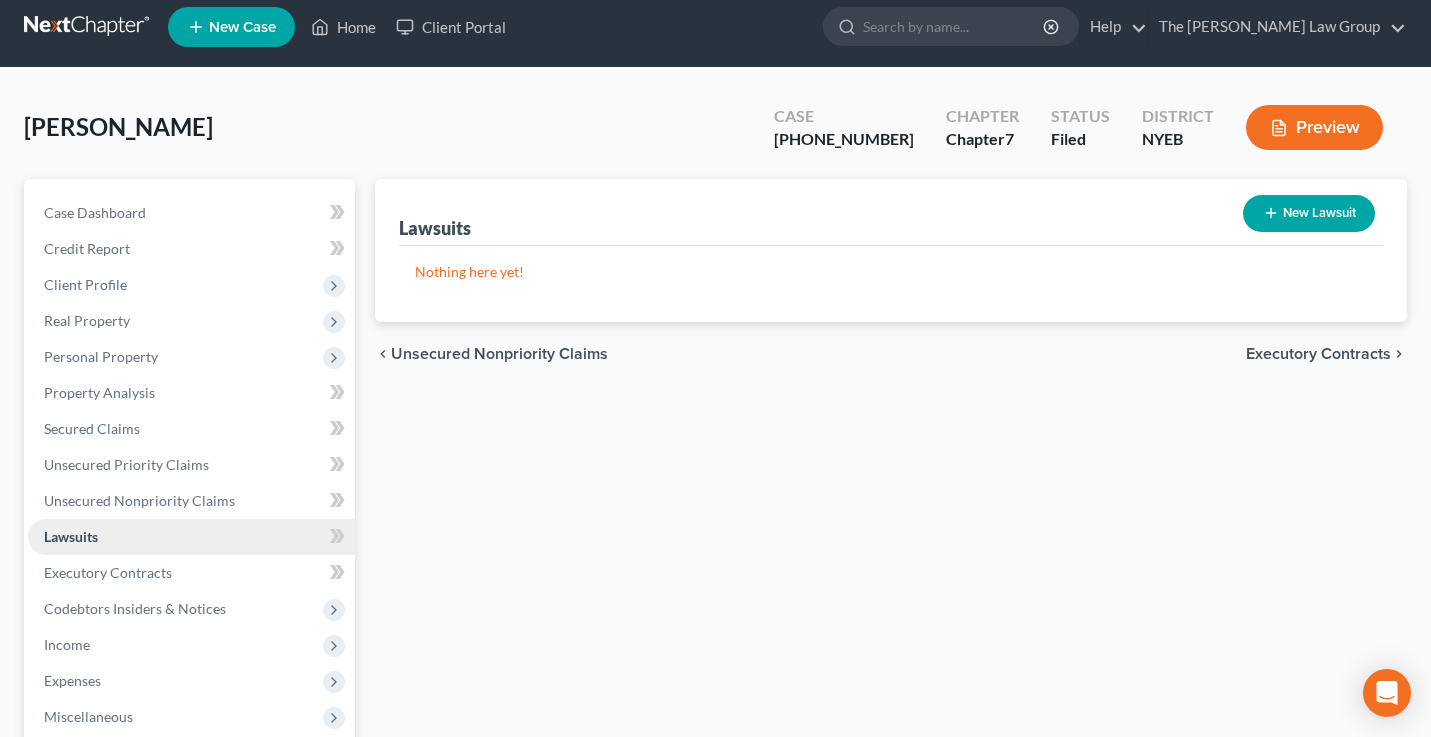 scroll, scrollTop: 0, scrollLeft: 0, axis: both 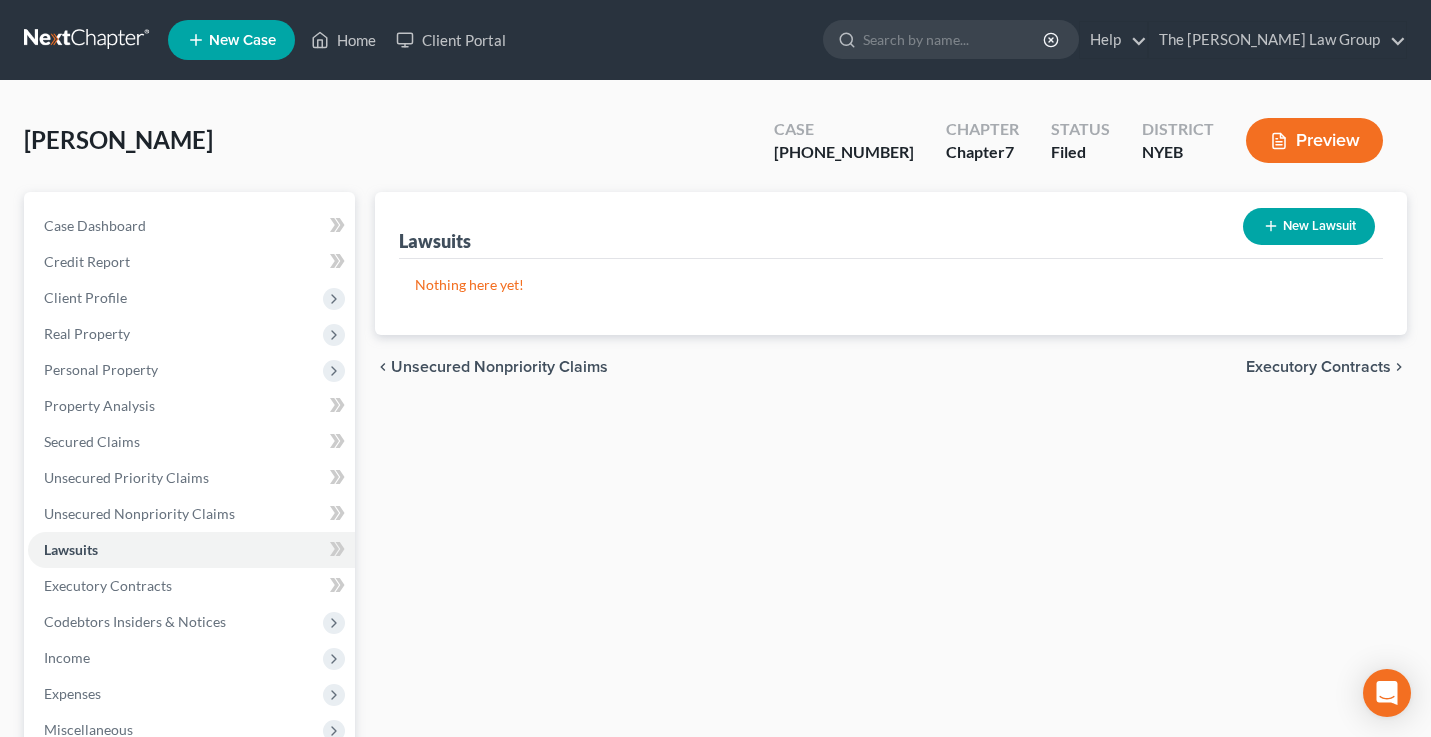 click on "New Lawsuit" at bounding box center [1309, 226] 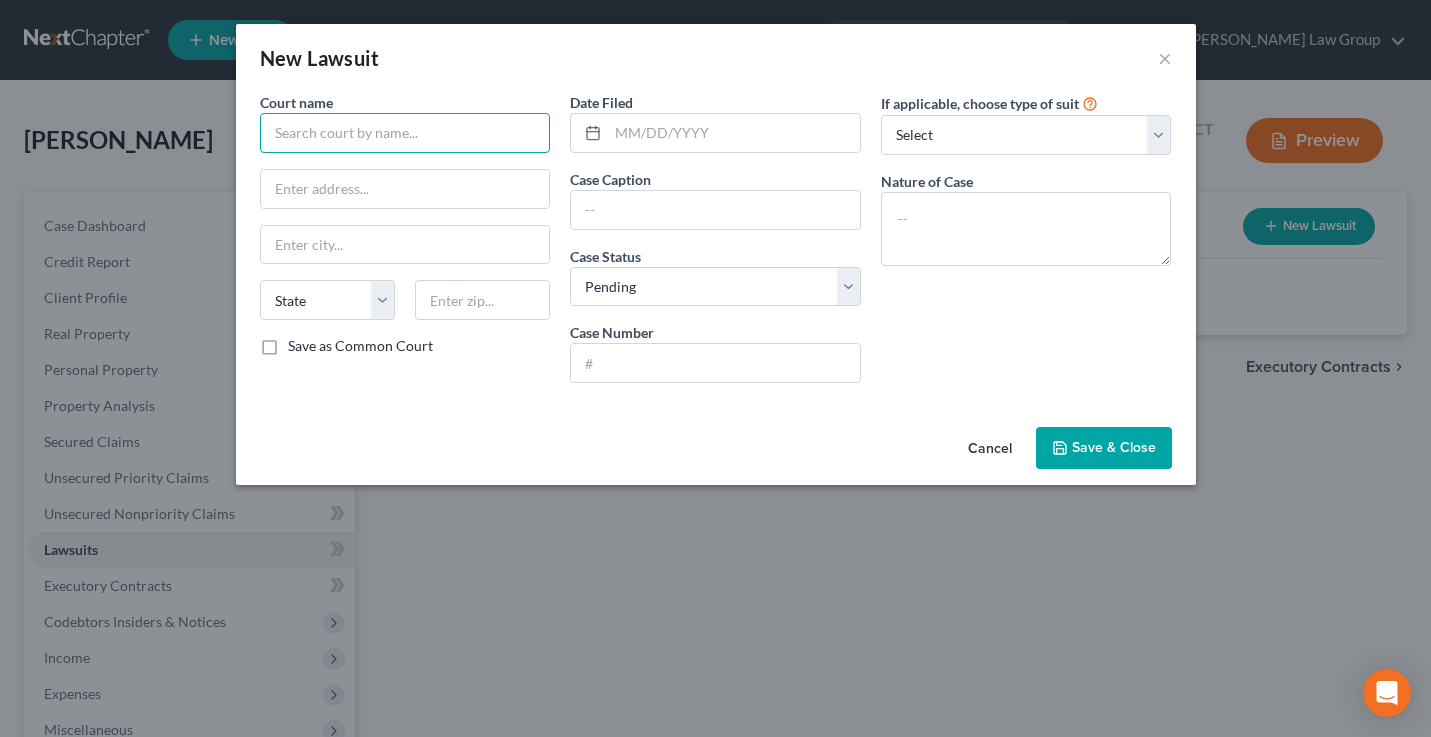 click at bounding box center (405, 133) 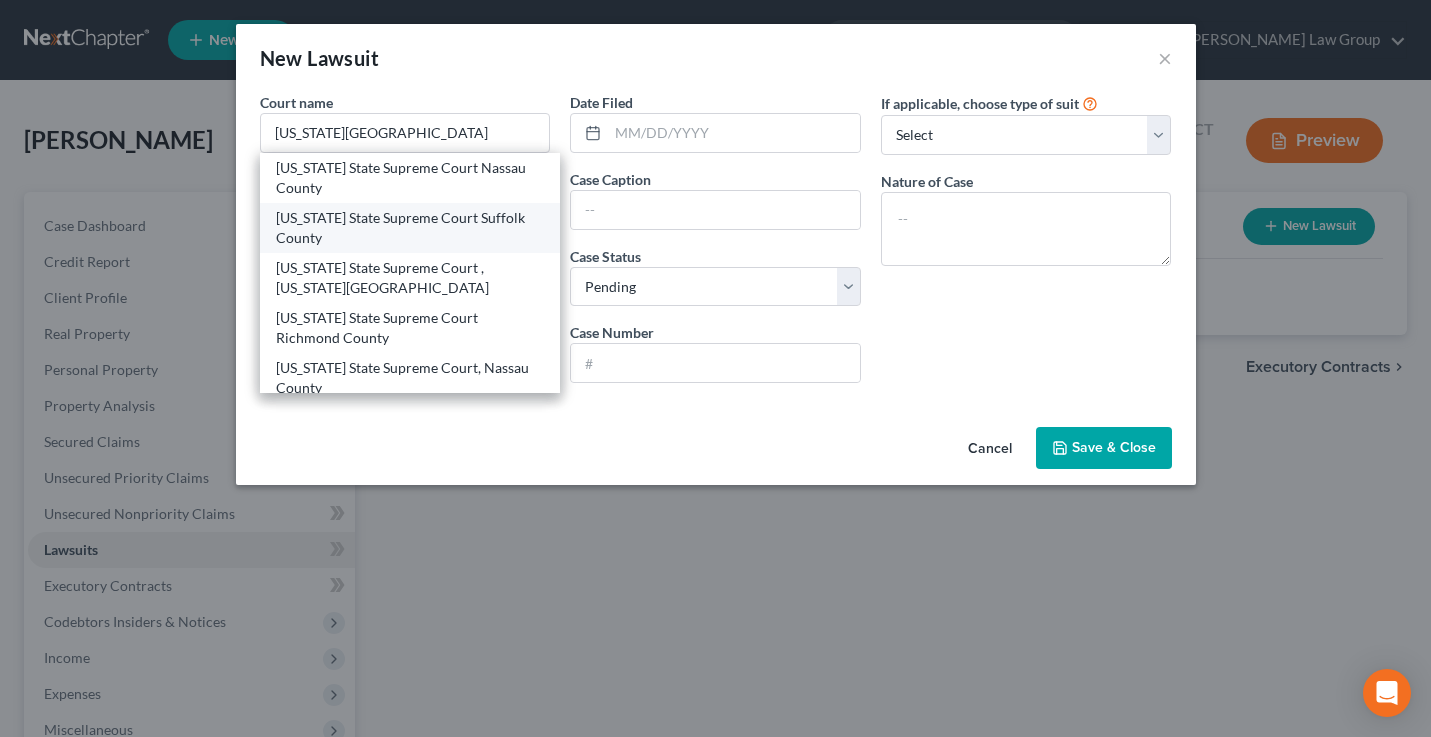 click on "[US_STATE] State Supreme Court Suffolk County" at bounding box center [410, 228] 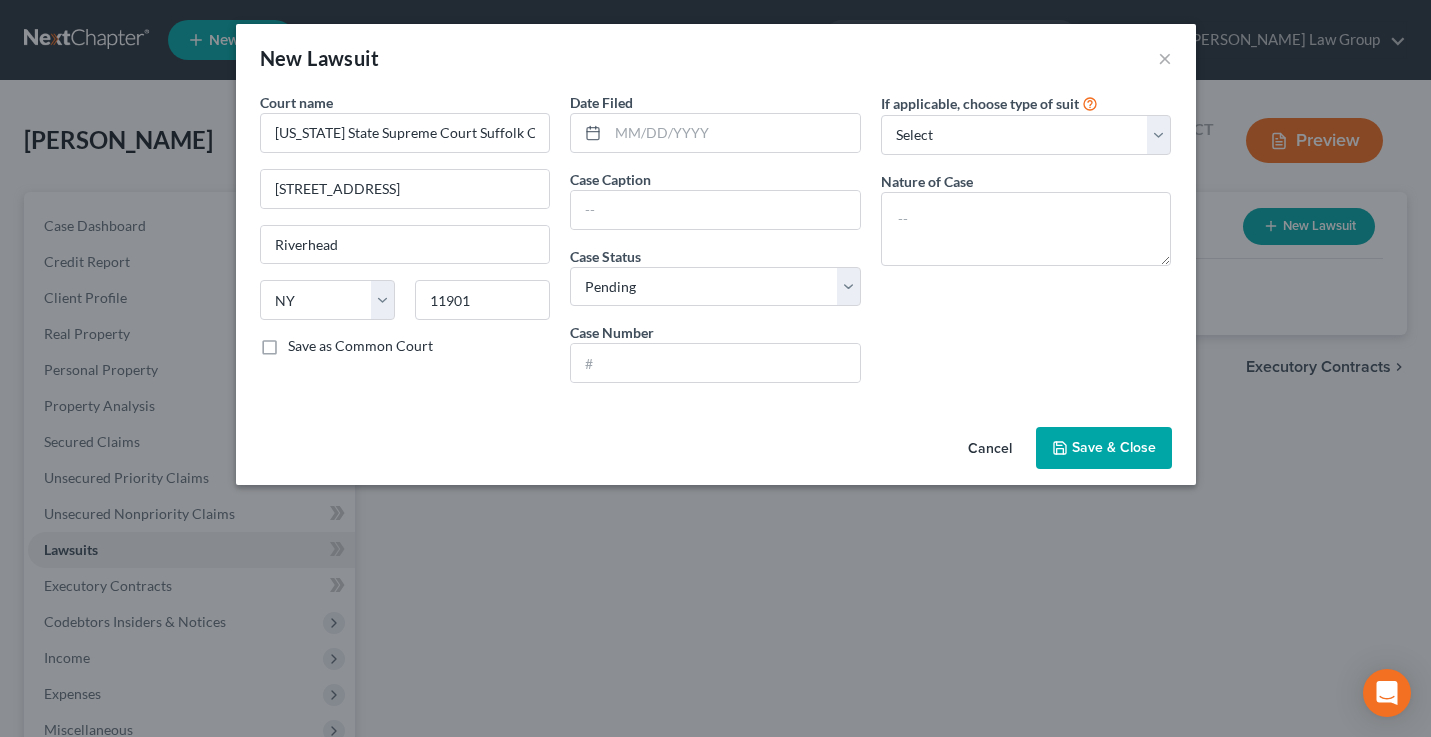 click on "Save as Common Court" at bounding box center (360, 346) 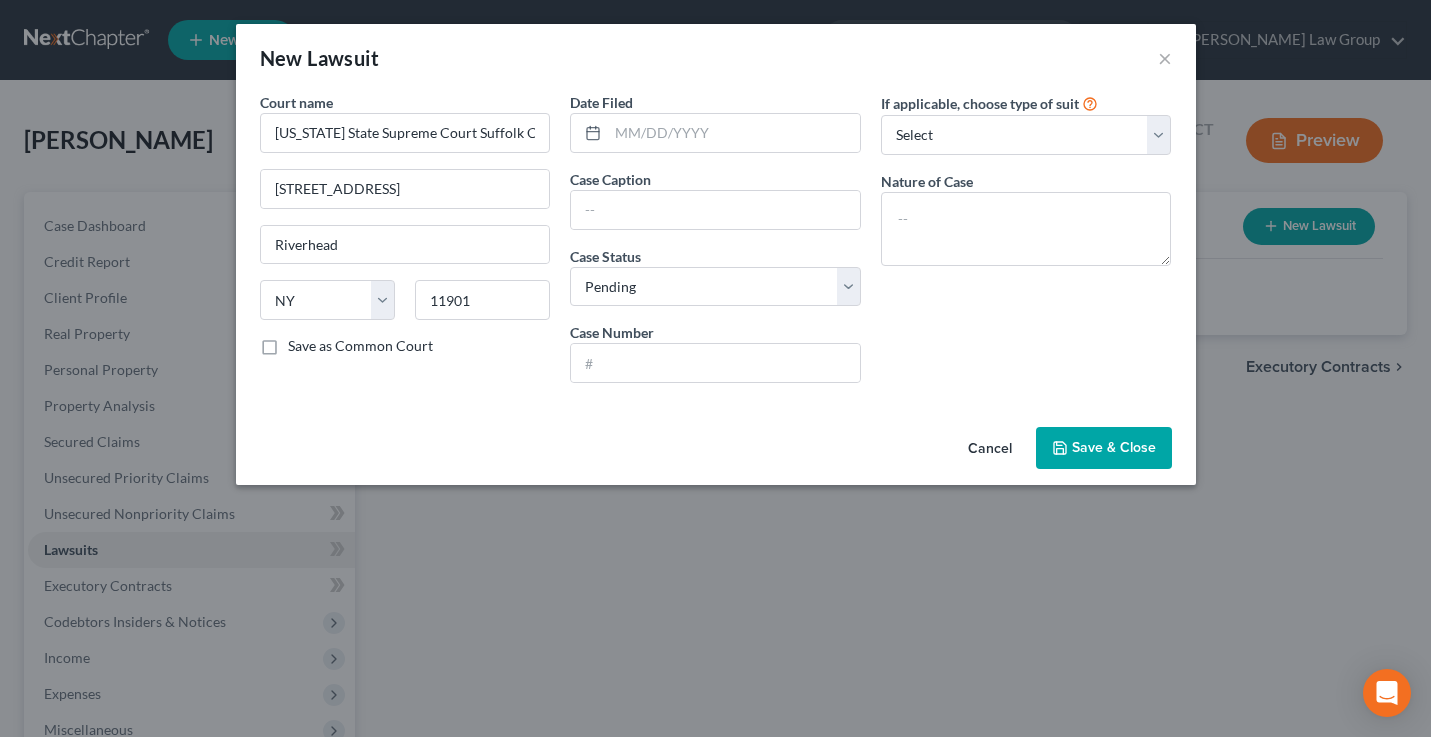 click on "Save as Common Court" at bounding box center (302, 342) 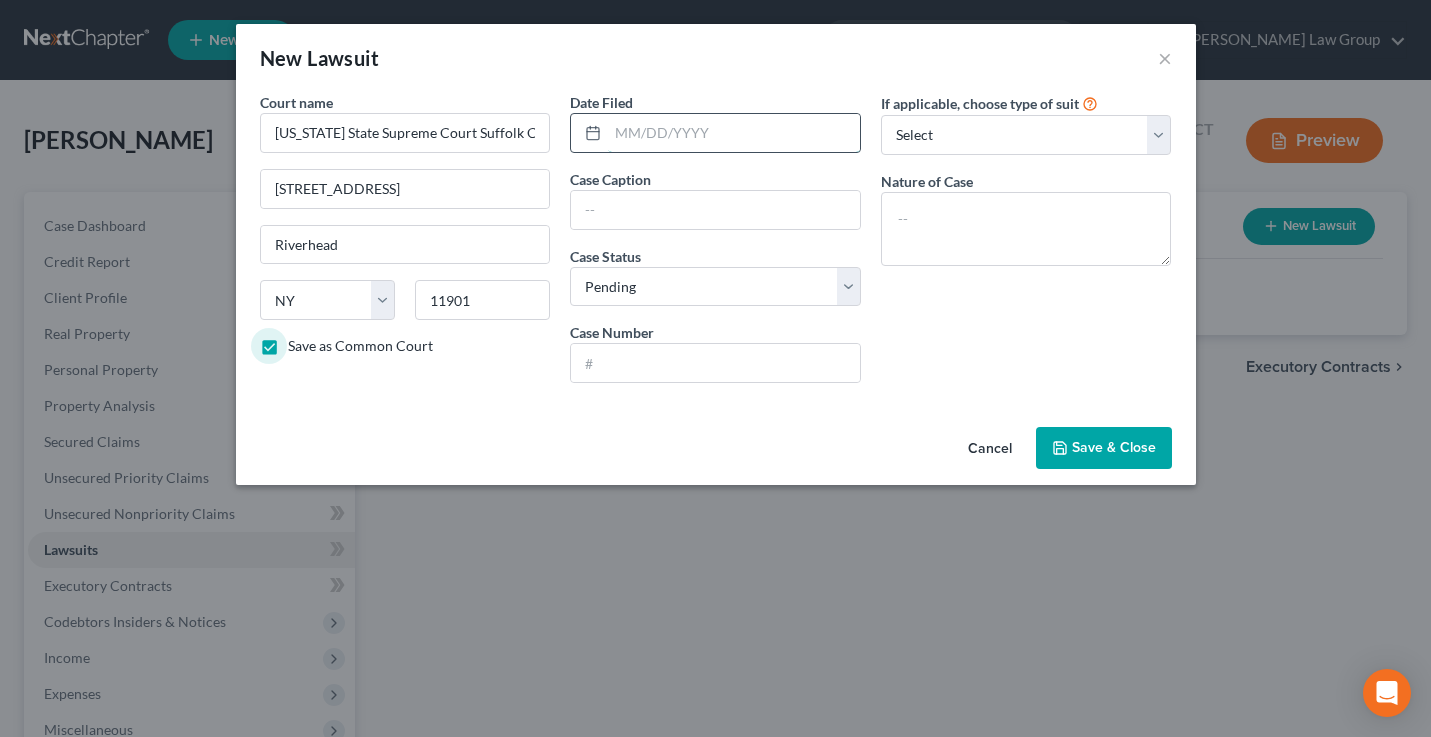 click at bounding box center (734, 133) 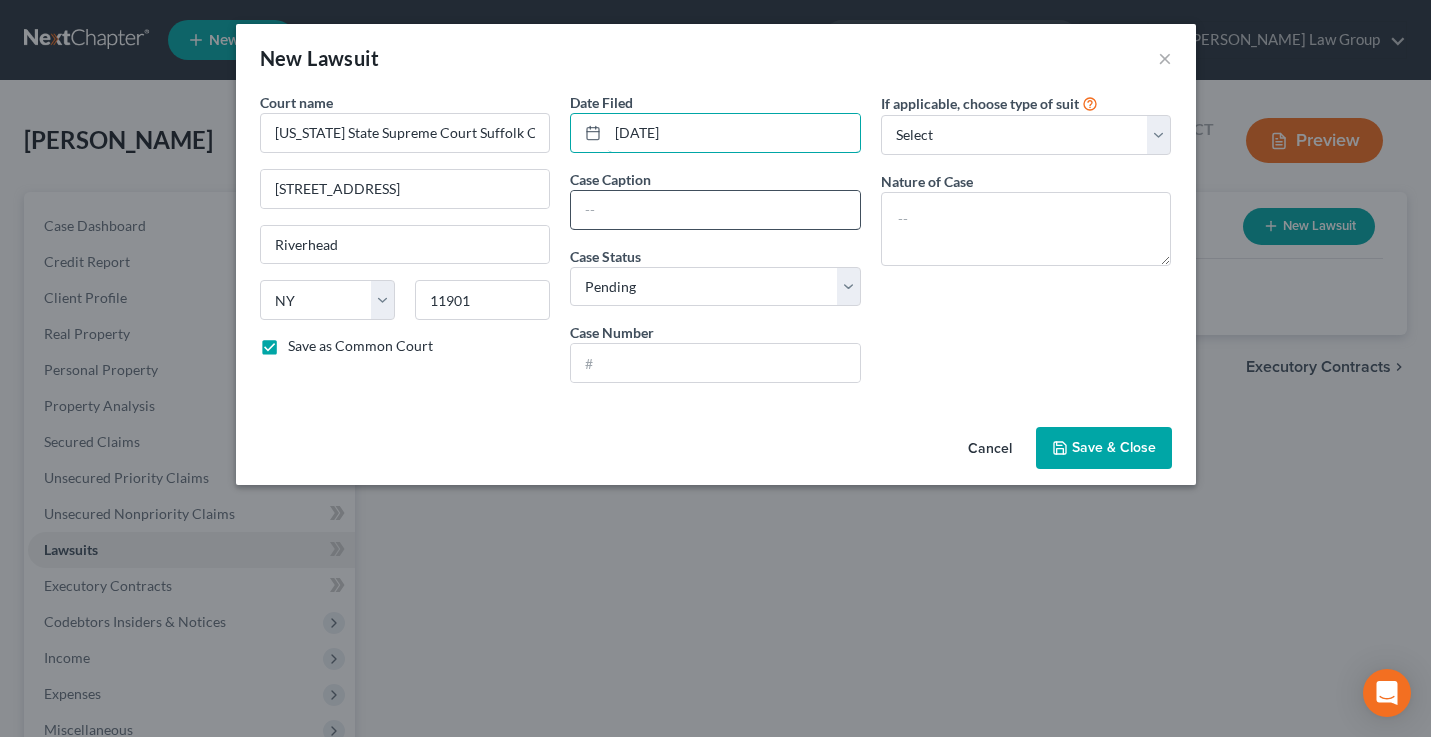 type on "[DATE]" 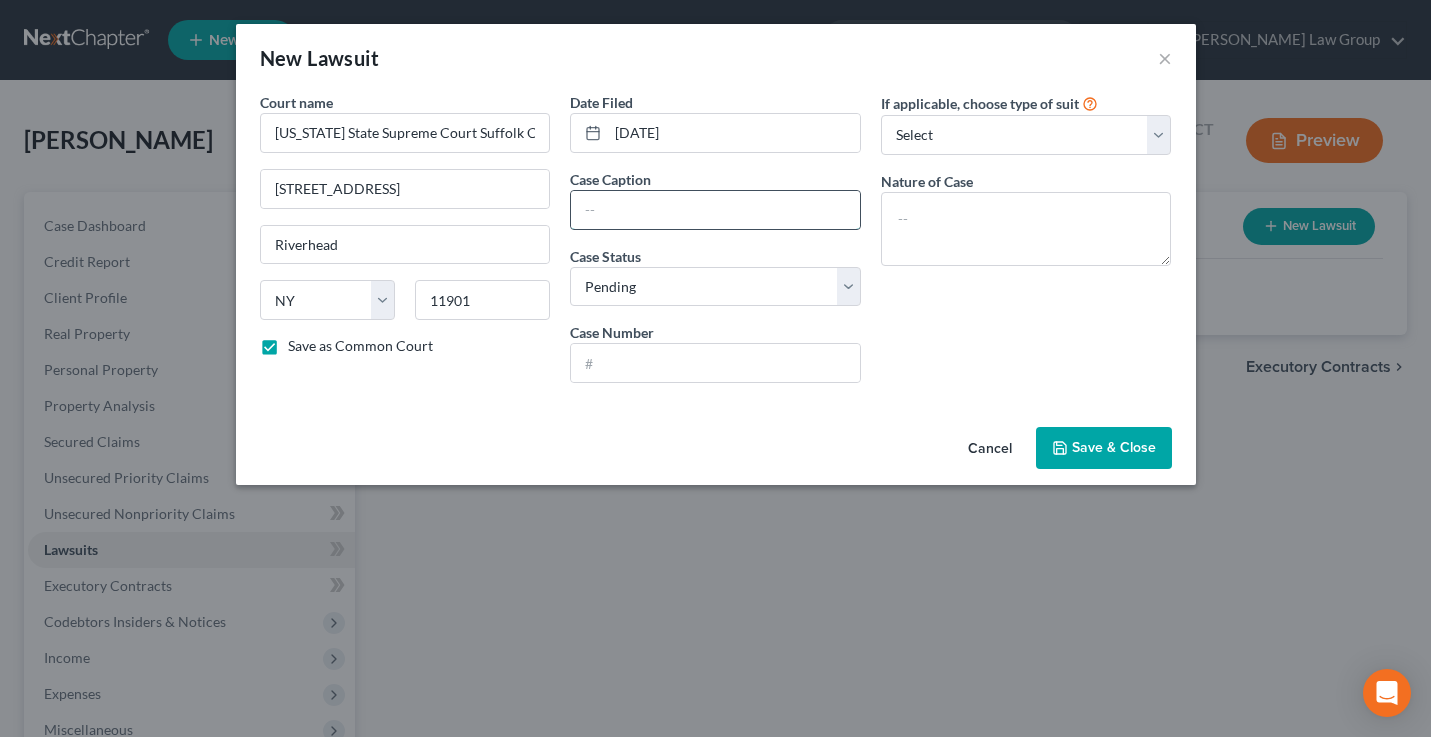 click at bounding box center (715, 210) 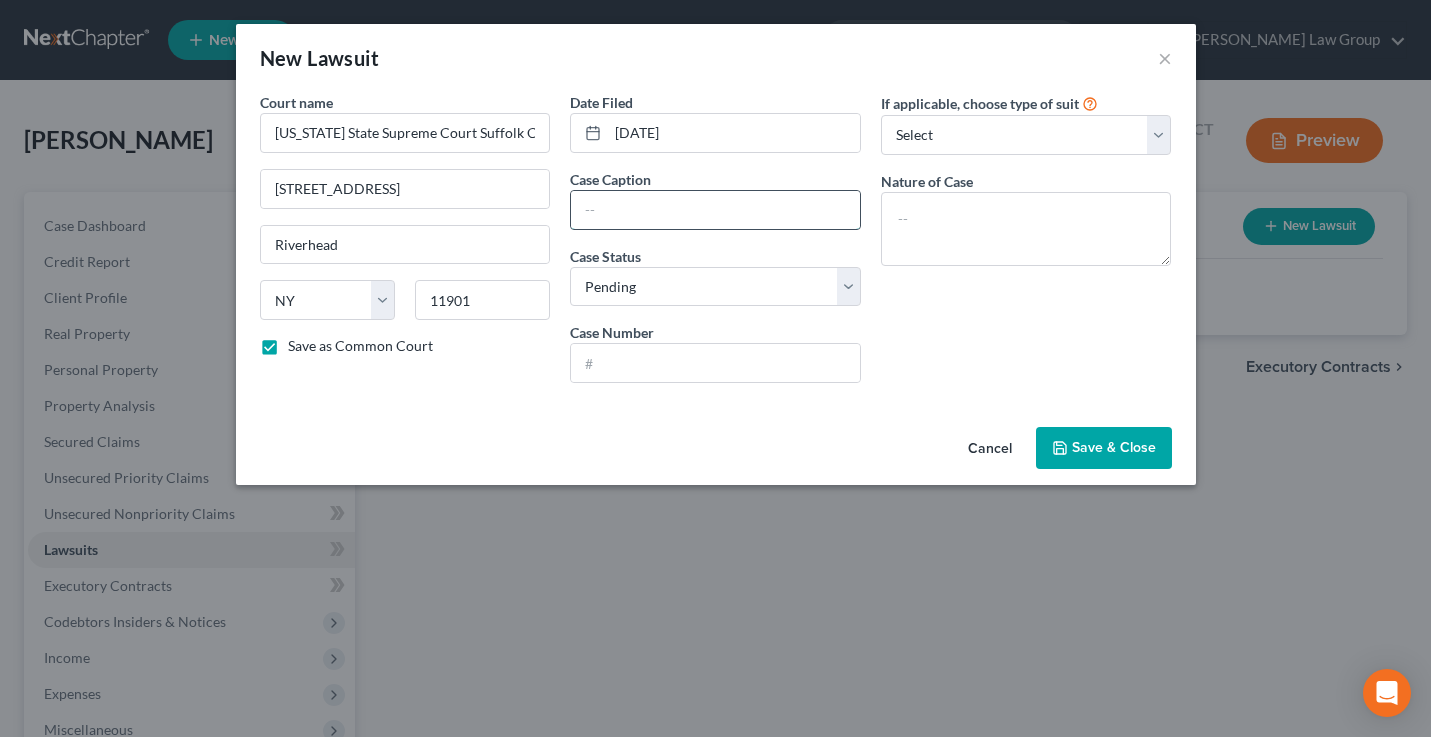 type on "T" 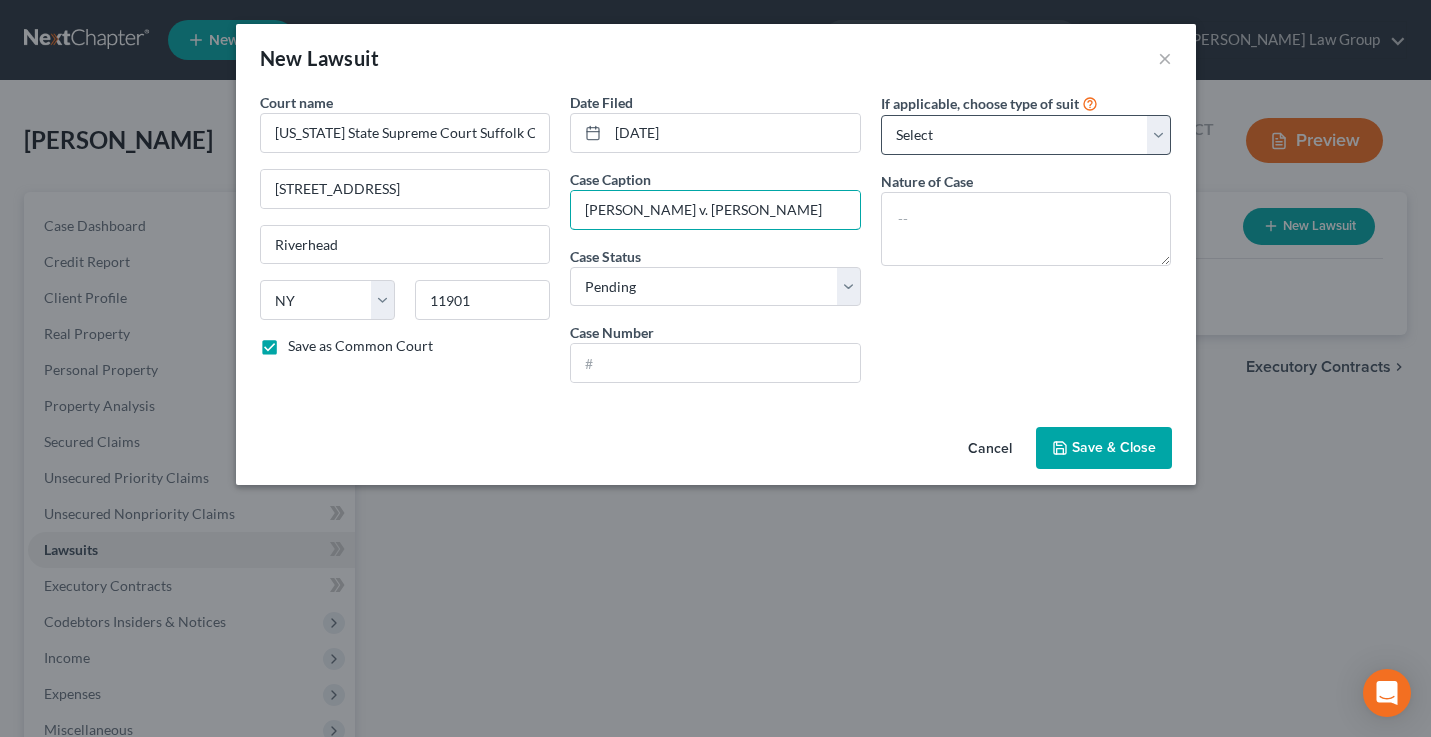 type on "[PERSON_NAME] v. [PERSON_NAME]" 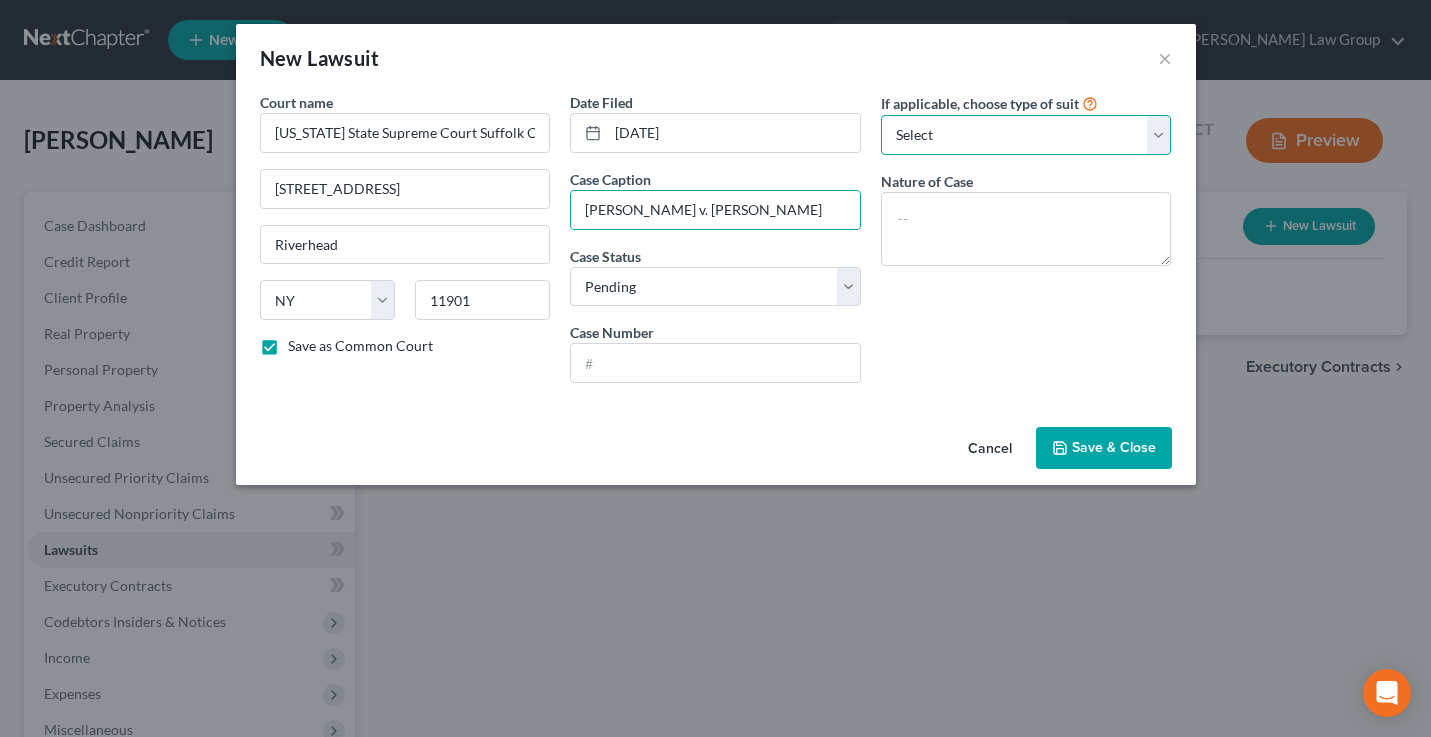 click on "Select Repossession Garnishment Foreclosure Attached, Seized, Or Levied Other" at bounding box center [1026, 135] 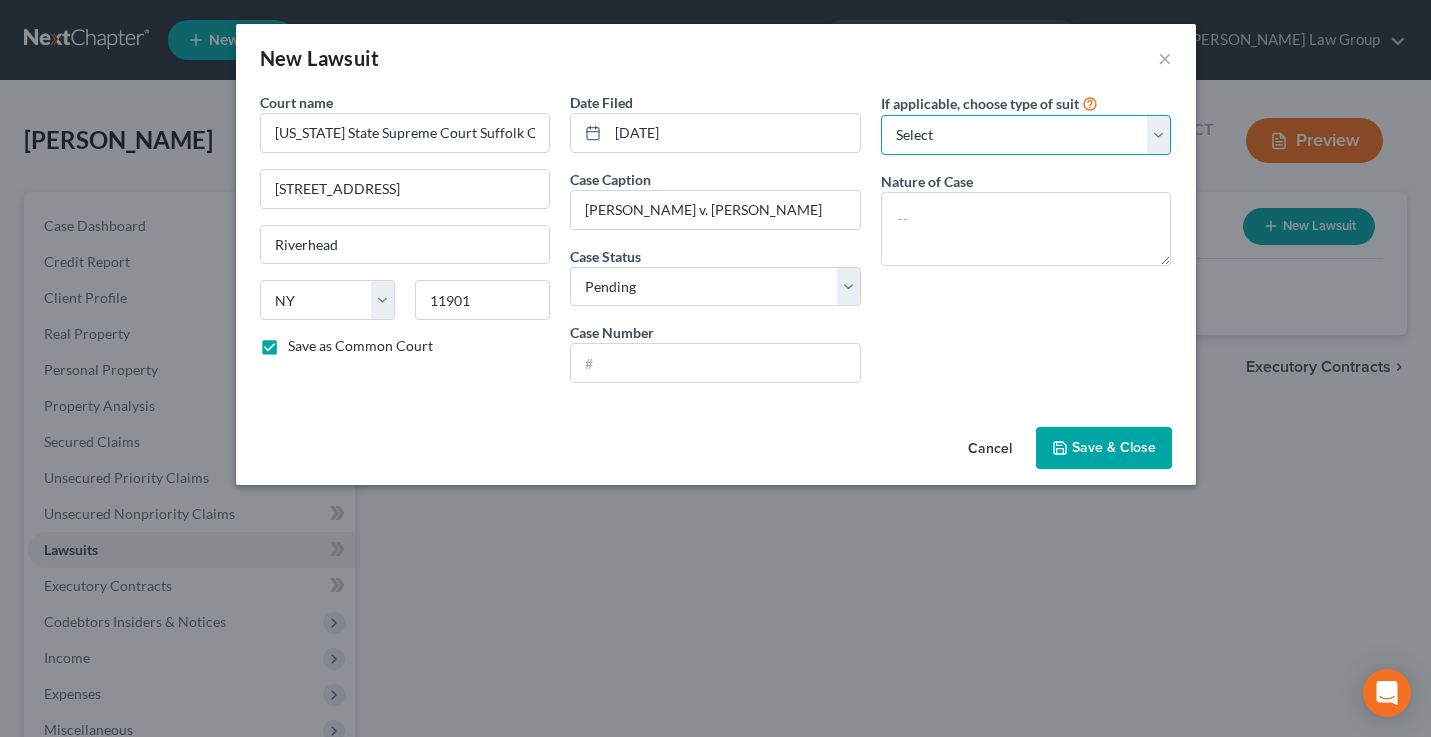 select on "4" 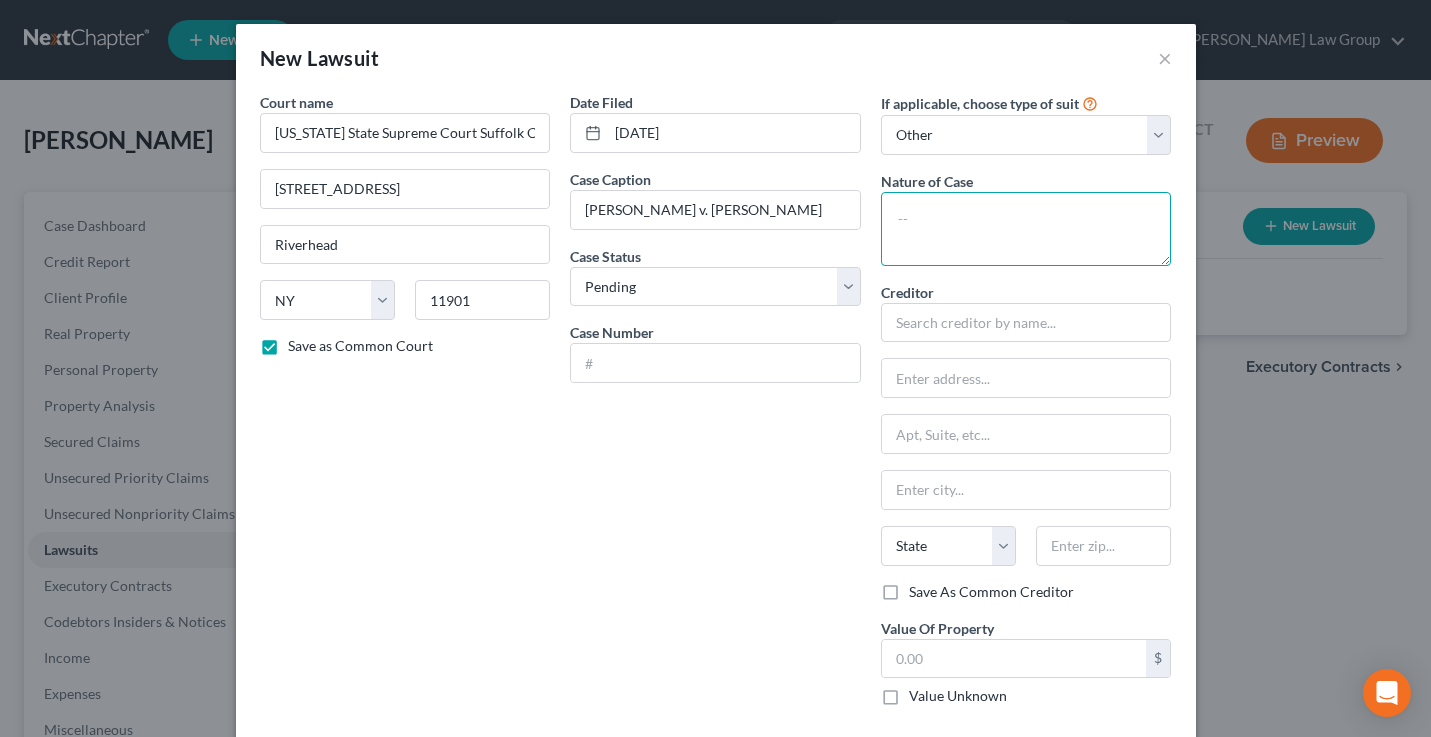 click at bounding box center [1026, 229] 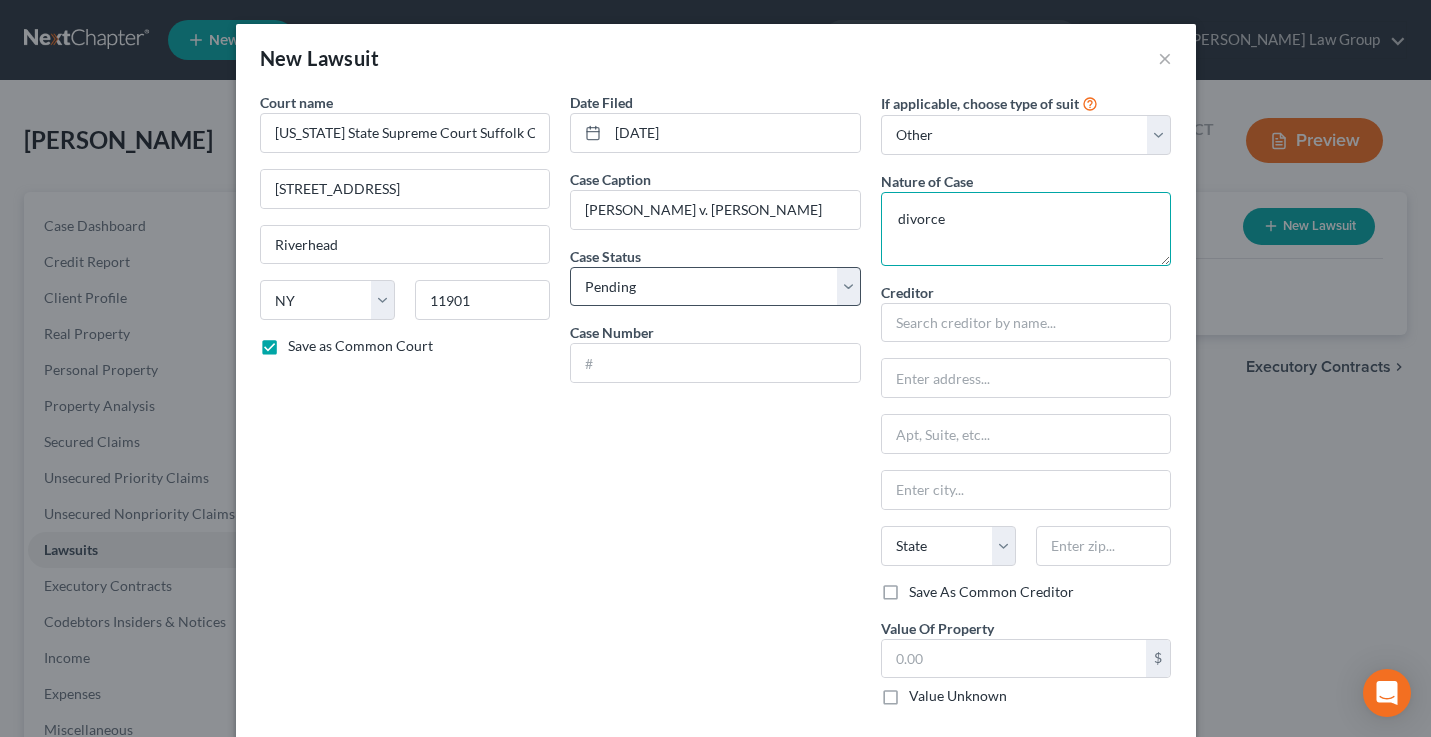 type on "divorce" 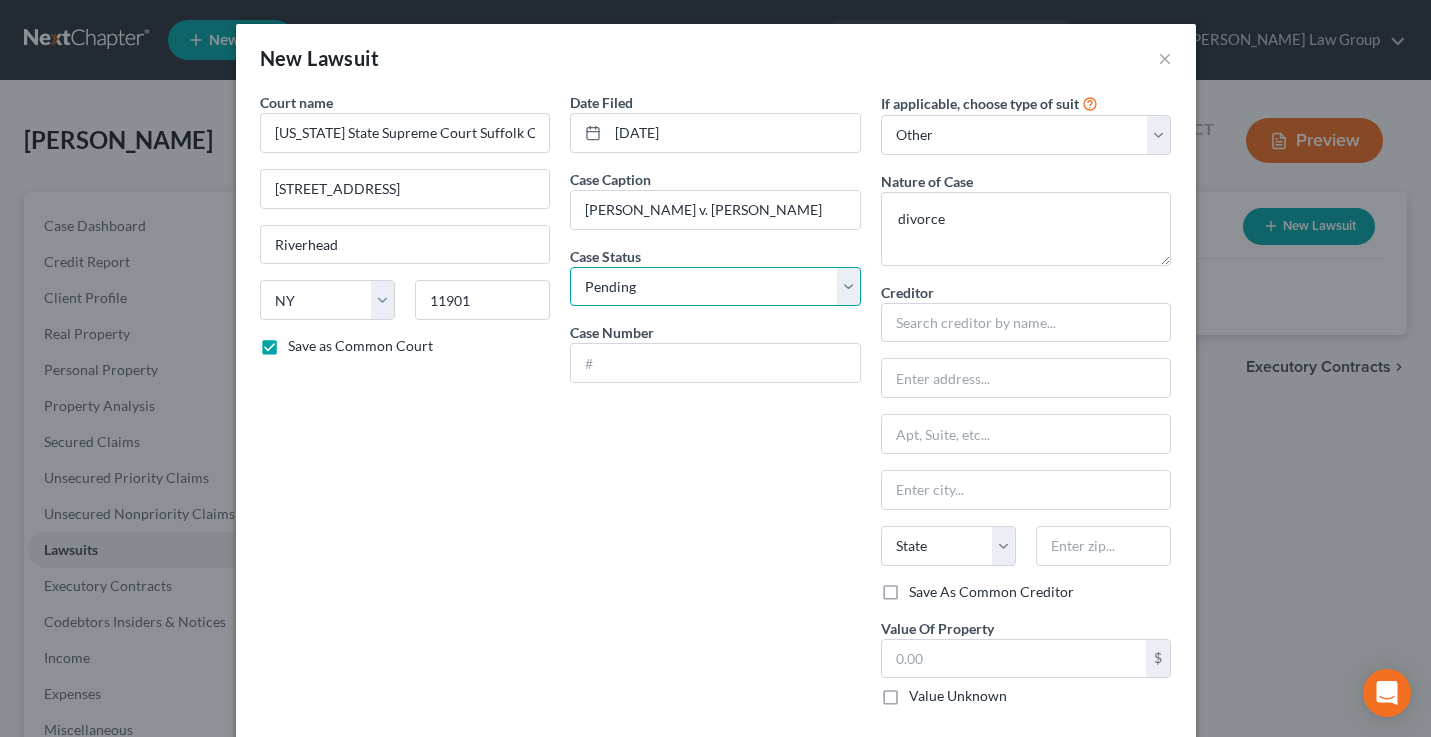 click on "Select Pending On Appeal Concluded" at bounding box center [715, 287] 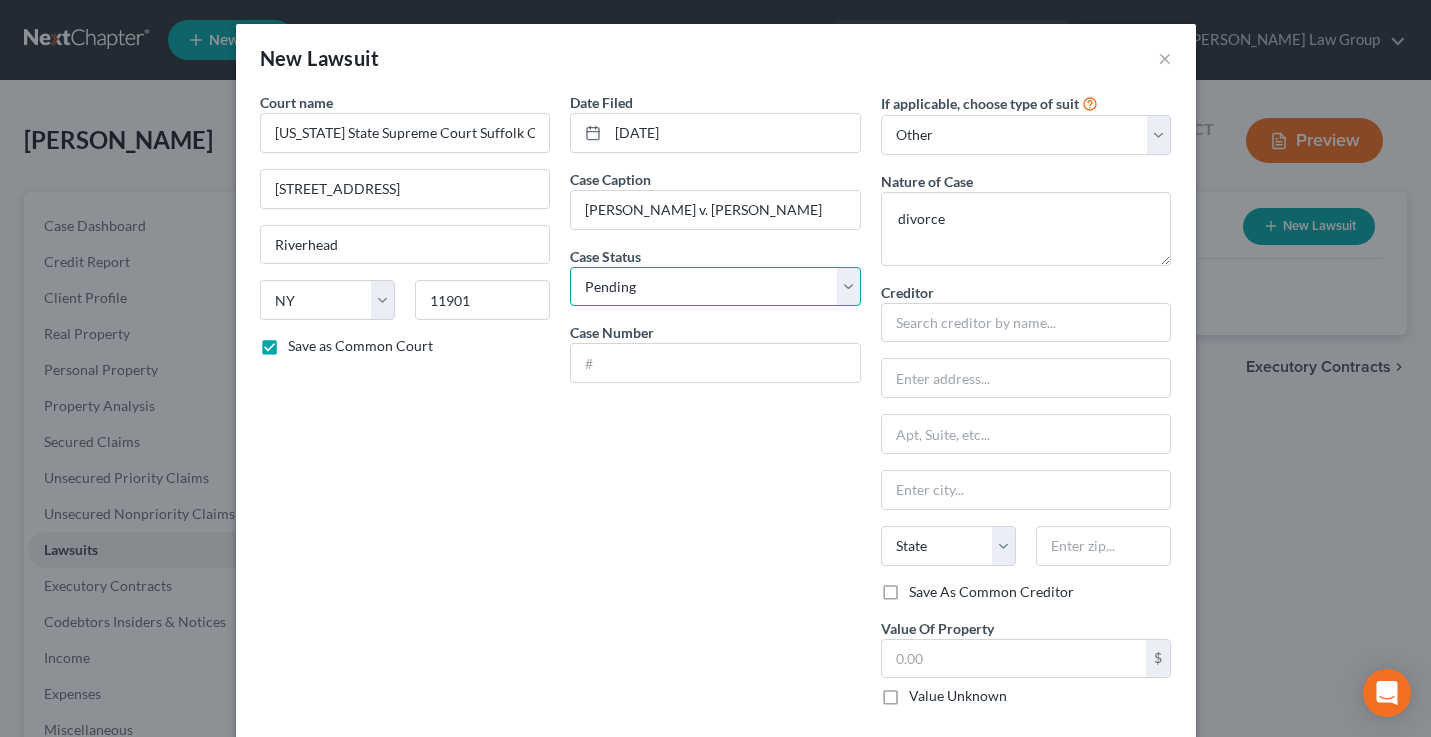 select on "2" 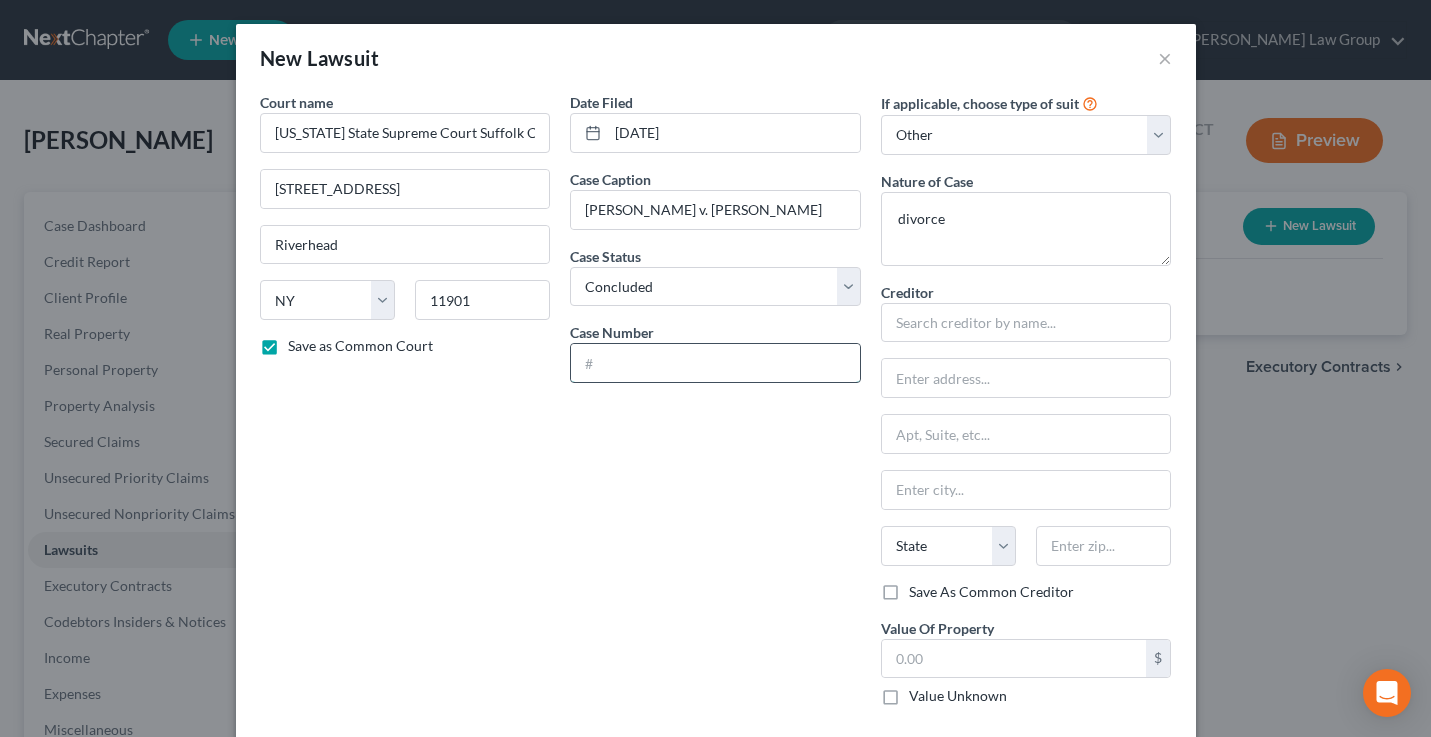 click at bounding box center (715, 363) 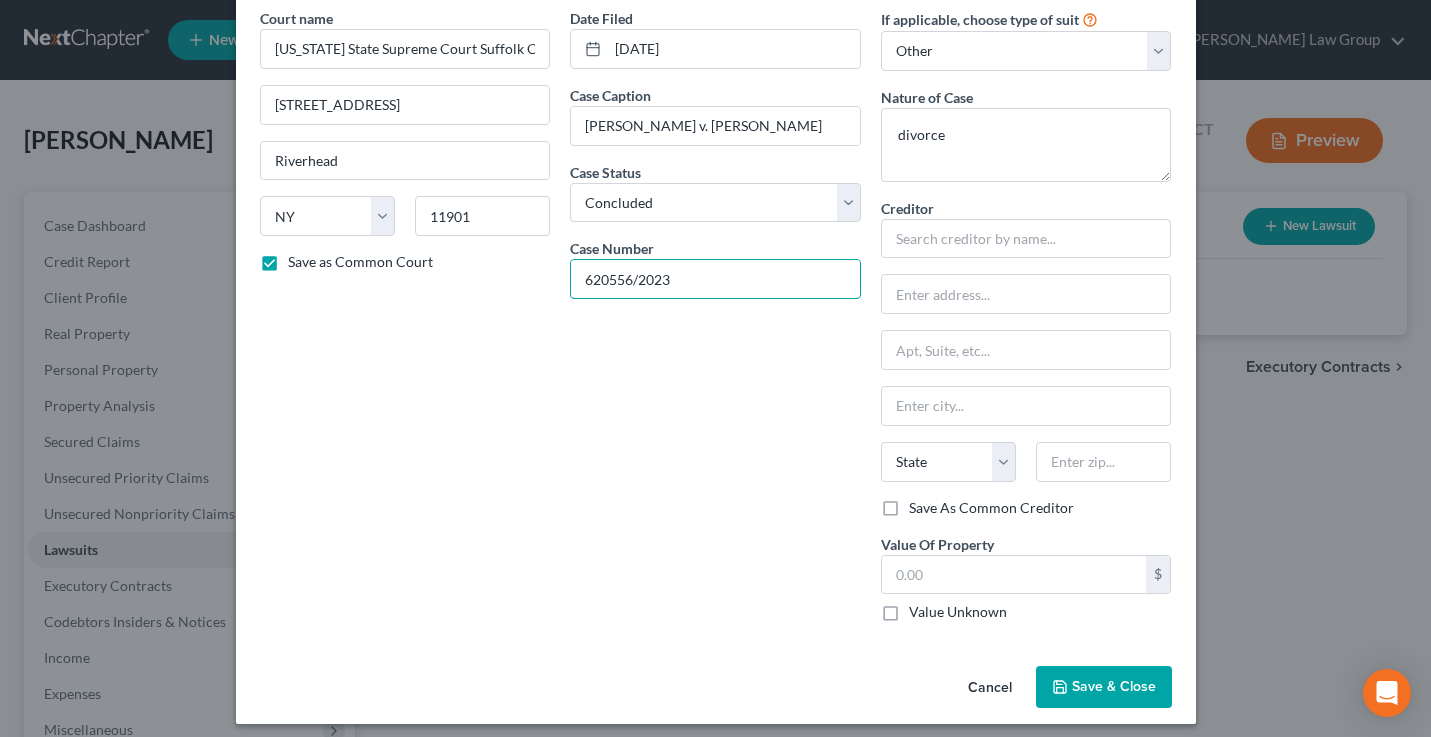 scroll, scrollTop: 95, scrollLeft: 0, axis: vertical 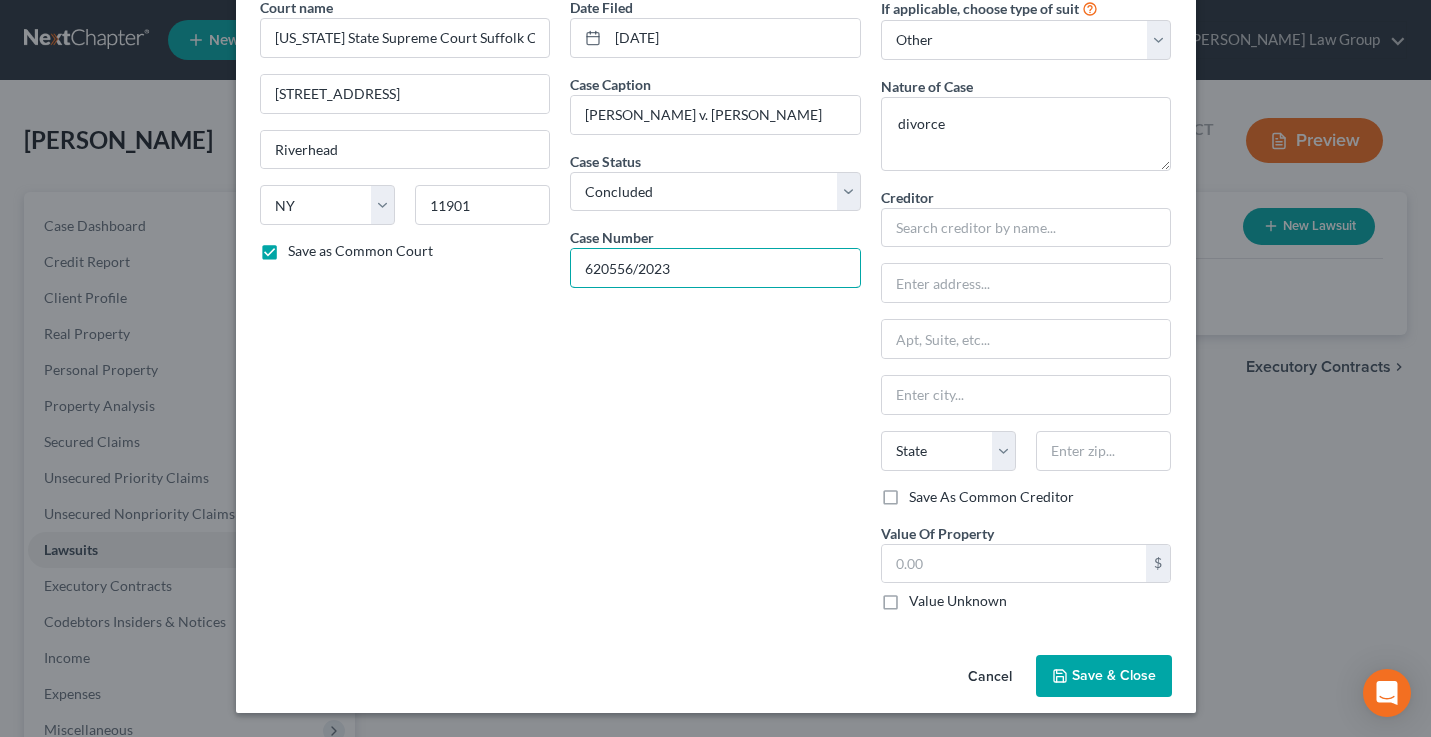 type on "620556/2023" 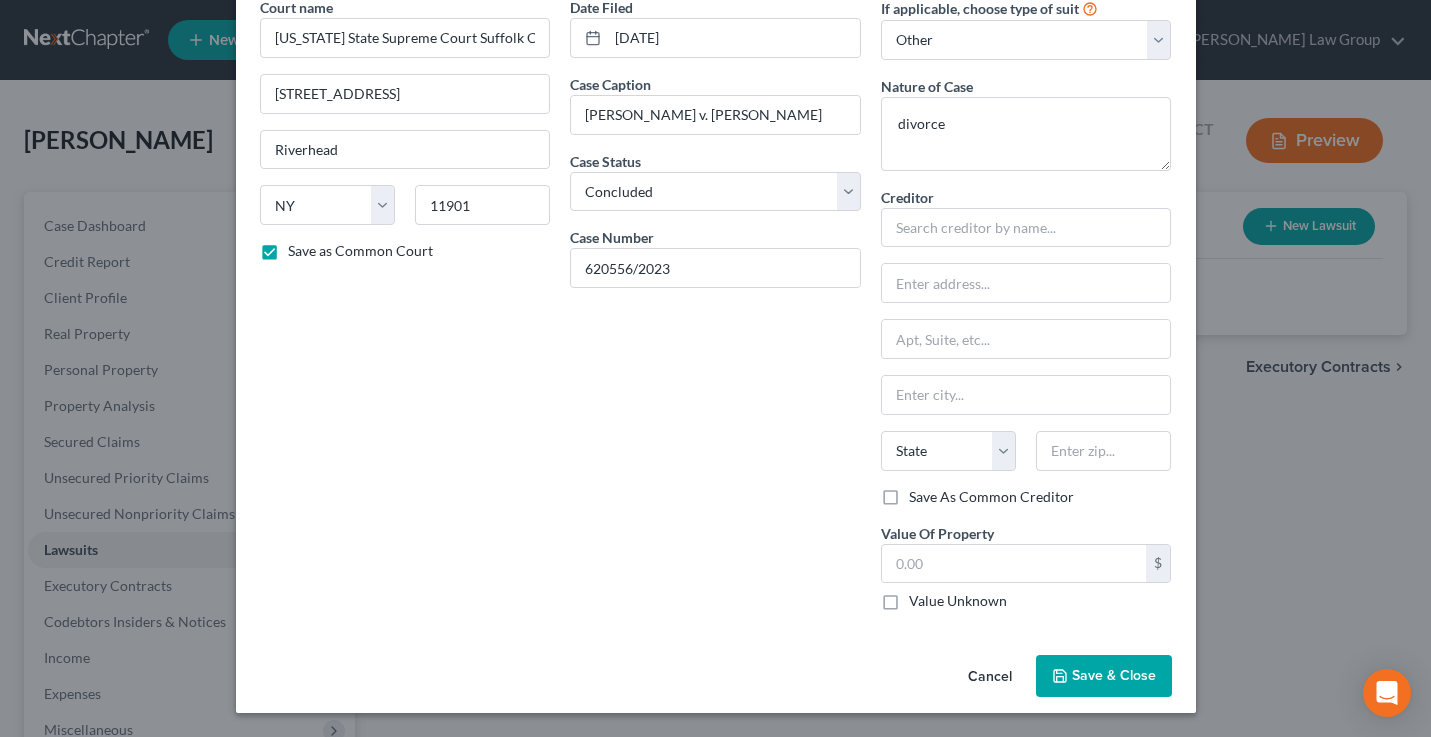 click on "Save & Close" at bounding box center (1114, 675) 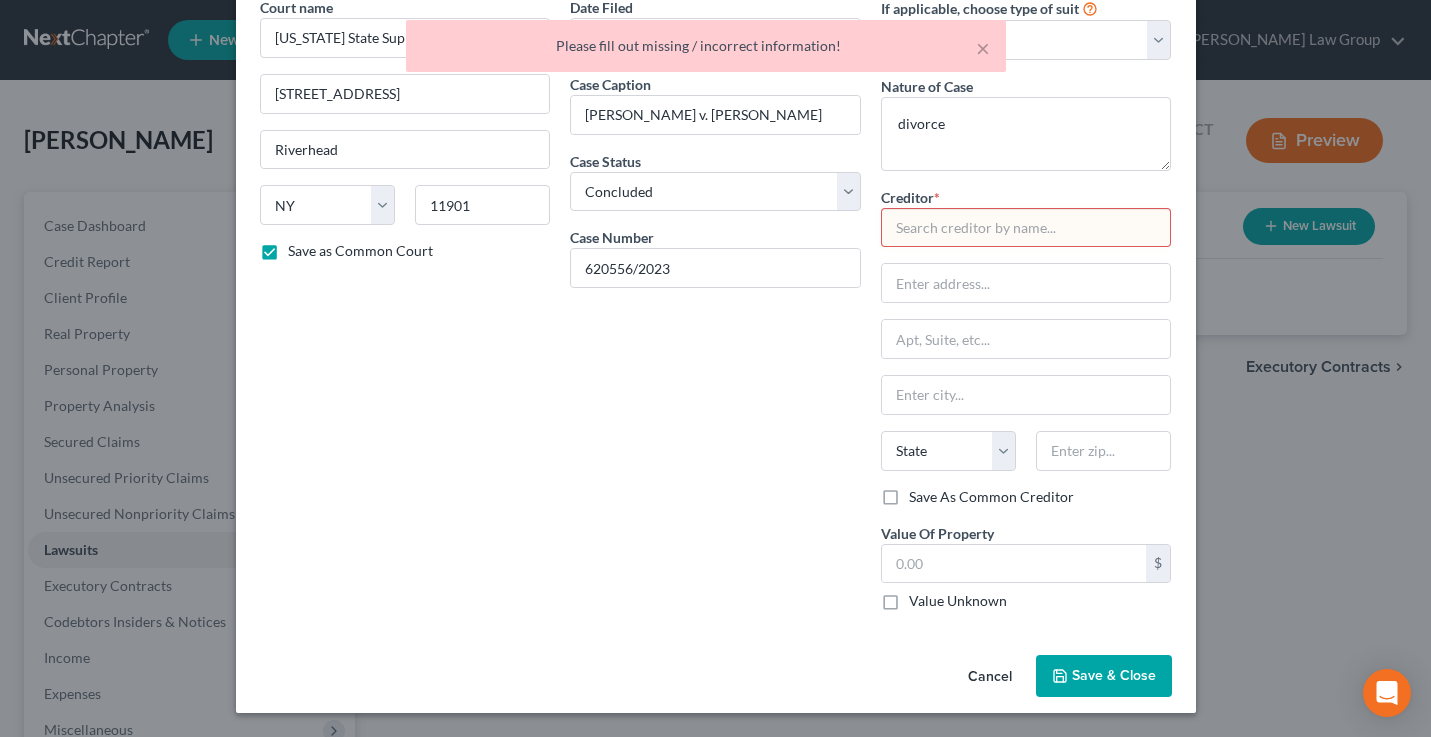 click on "Date Filed         [DATE] Case Caption [PERSON_NAME] v. [PERSON_NAME]
Case Status
*
Select Pending On Appeal Concluded Case Number 620556/2023" at bounding box center [715, 312] 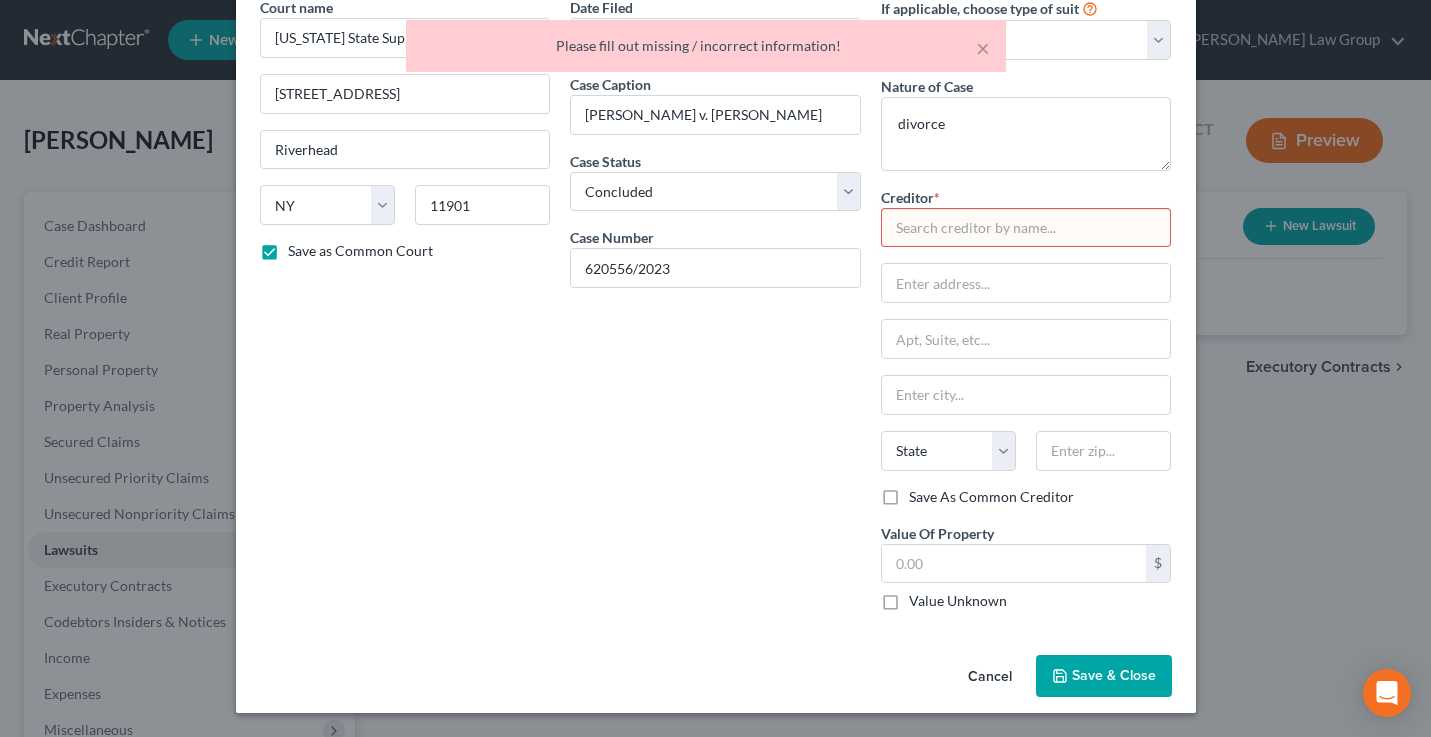 click at bounding box center (1026, 228) 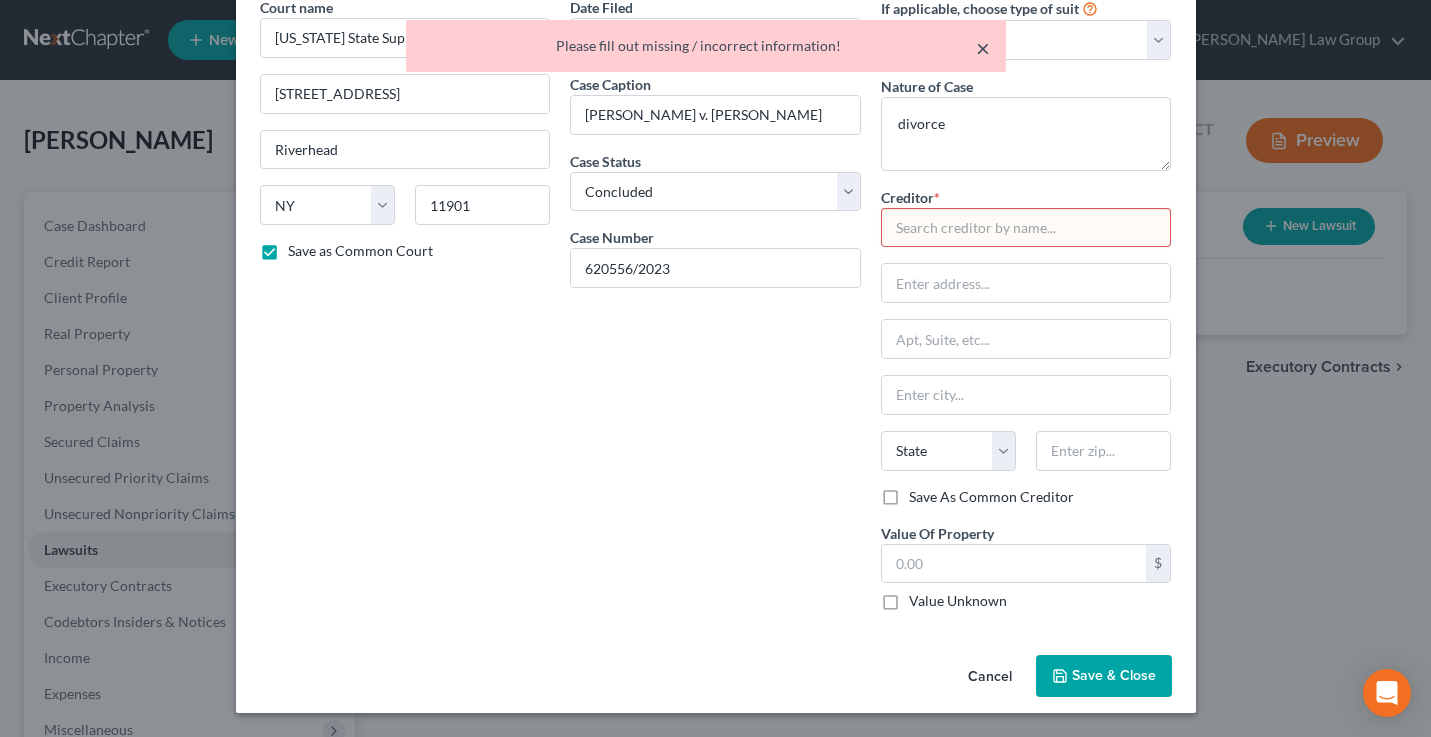 click on "×" at bounding box center (983, 48) 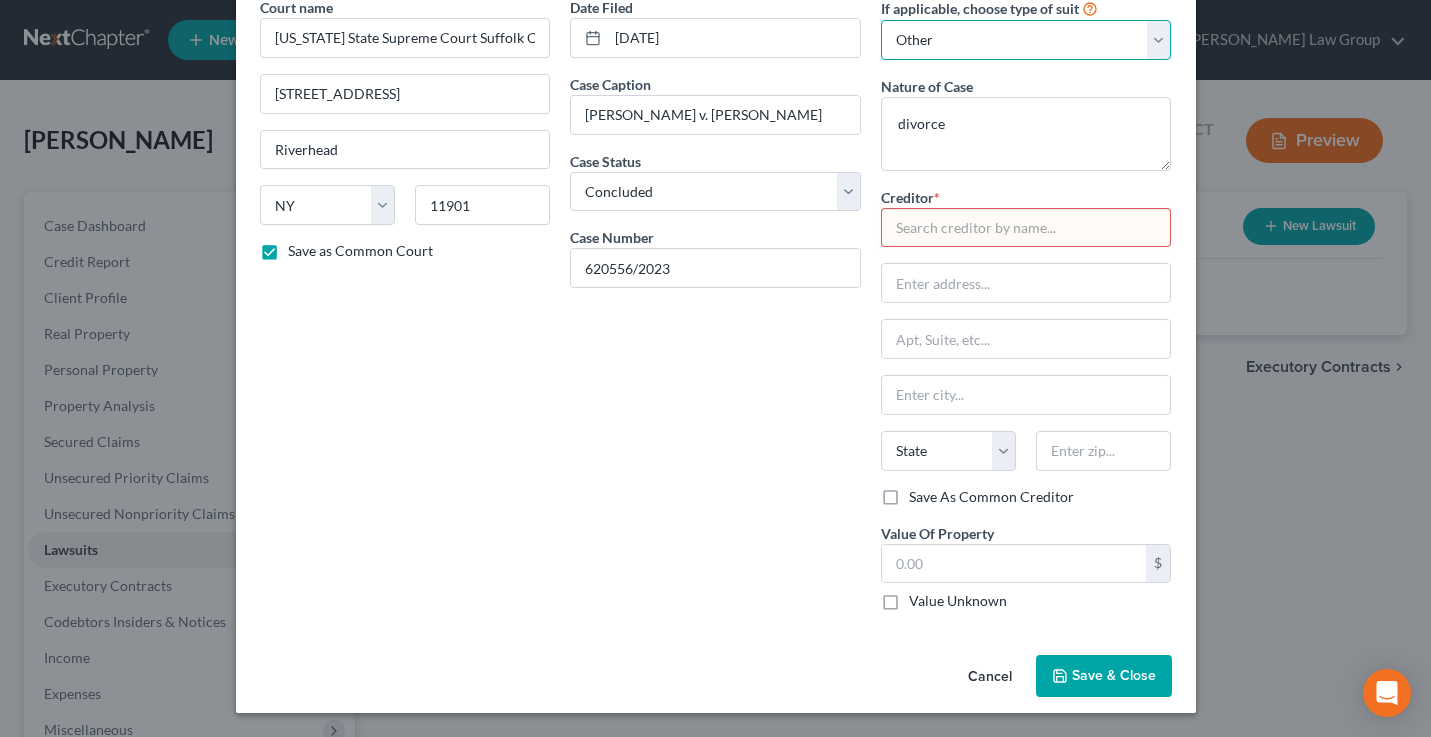 click on "Select Repossession Garnishment Foreclosure Attached, Seized, Or Levied Other" at bounding box center (1026, 40) 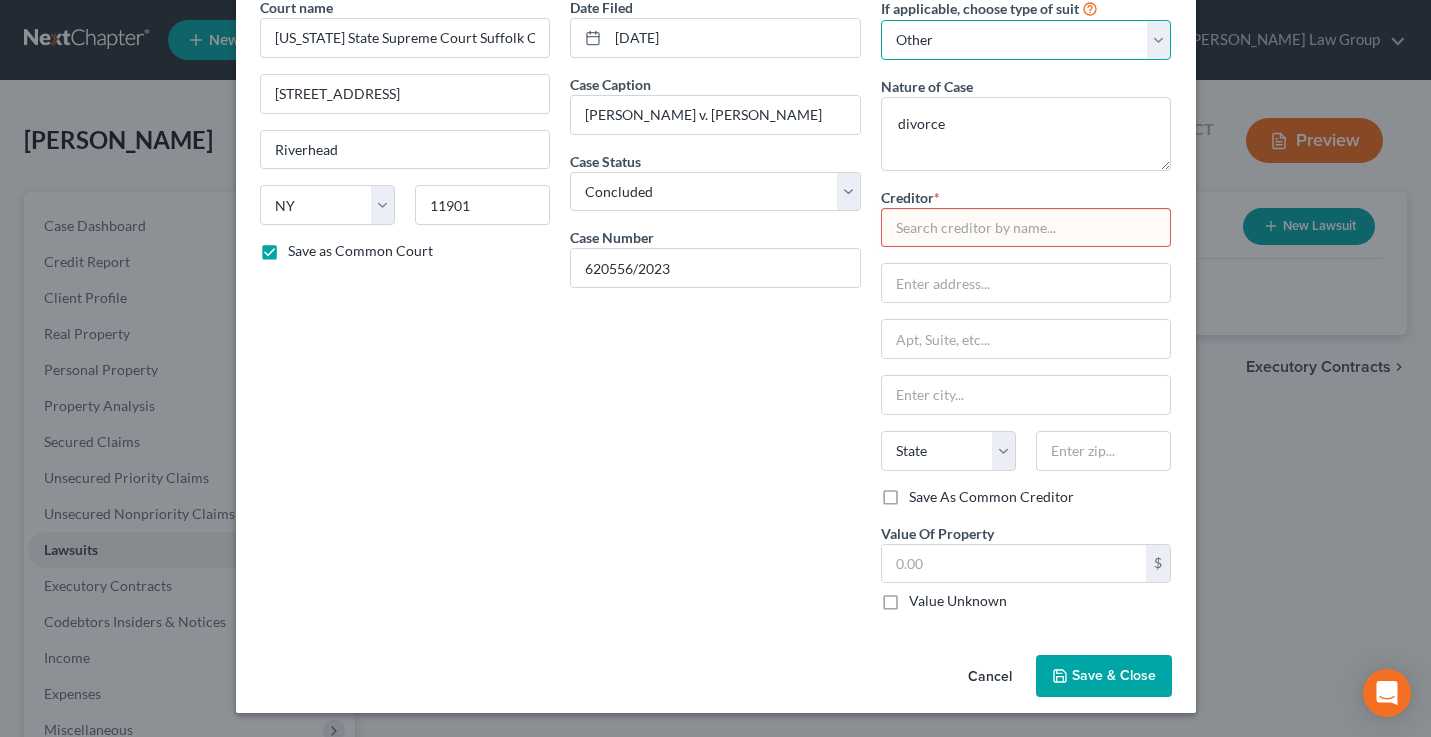 select 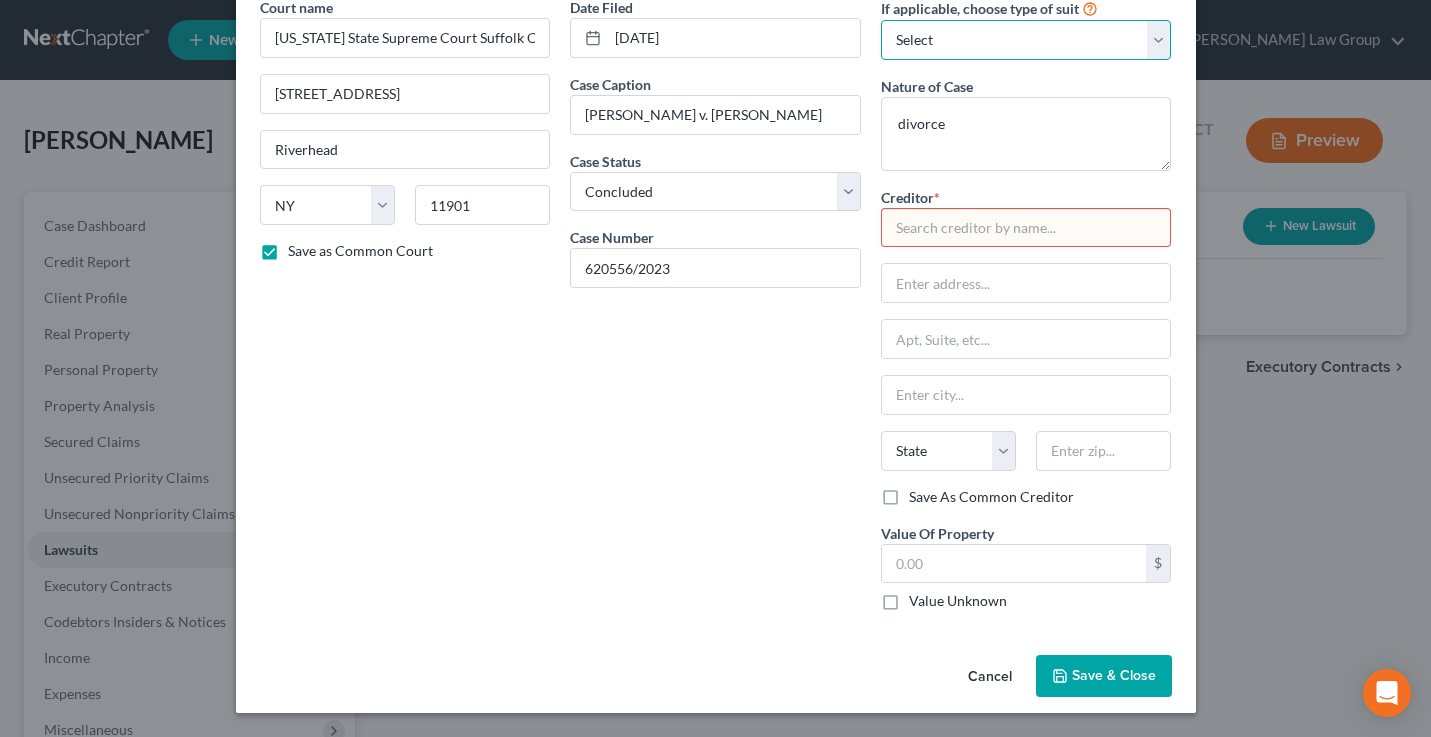 scroll, scrollTop: 0, scrollLeft: 0, axis: both 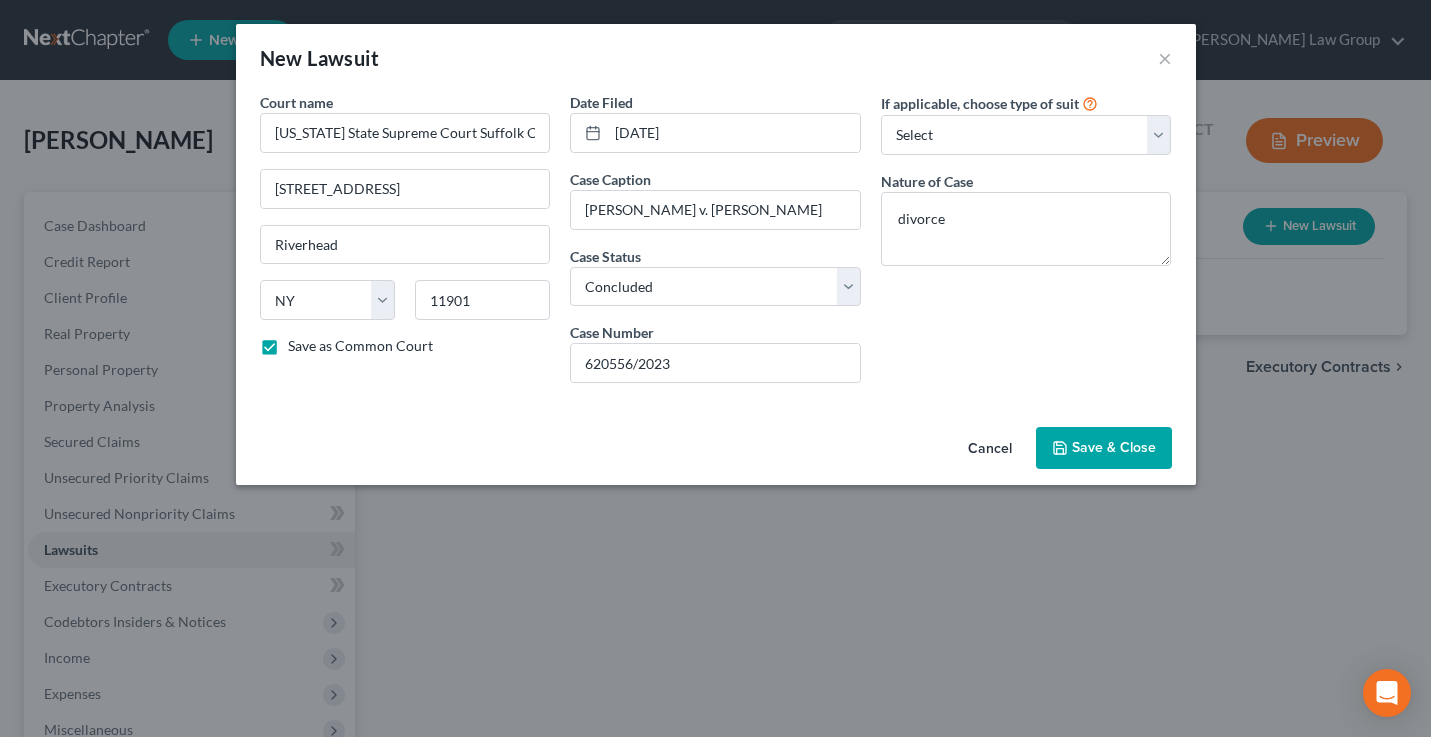 click on "Save & Close" at bounding box center [1114, 447] 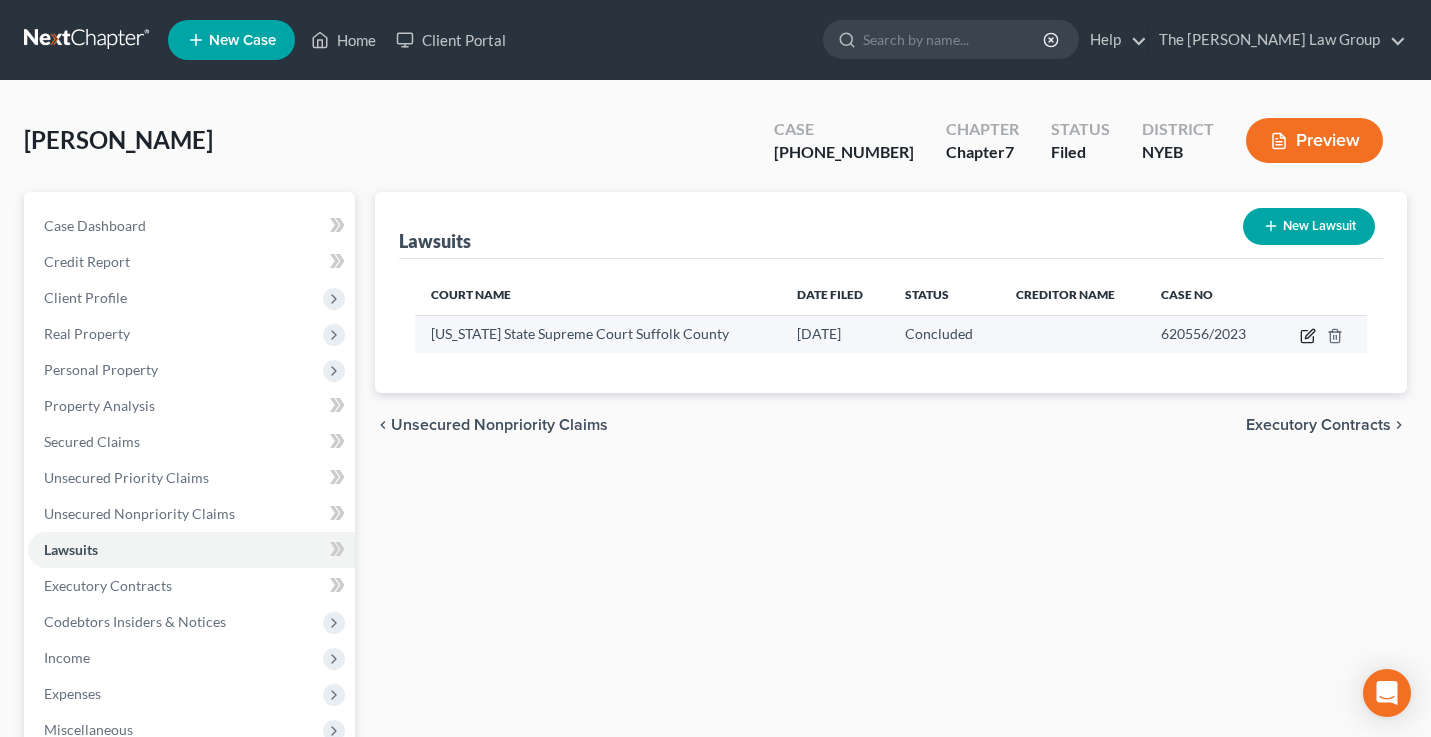 click 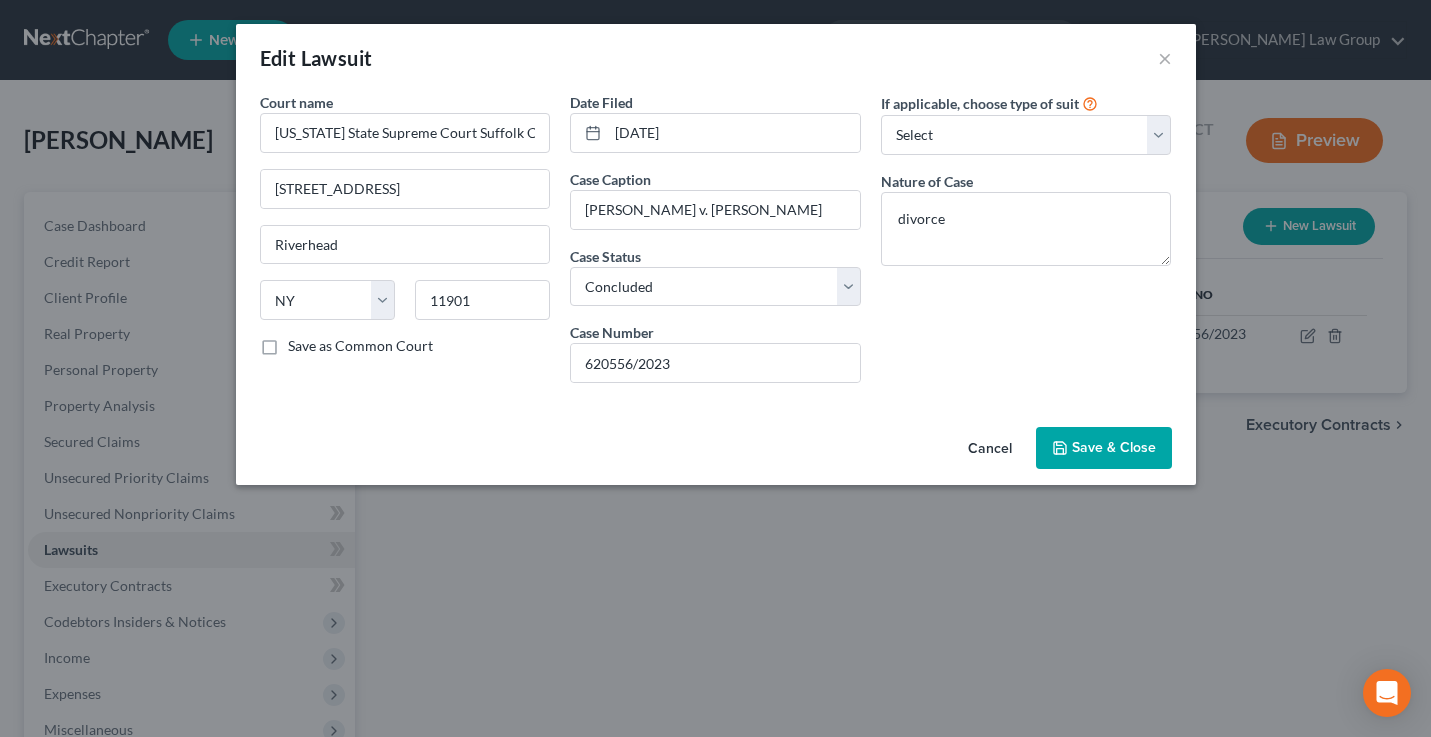 click on "Save & Close" at bounding box center [1114, 447] 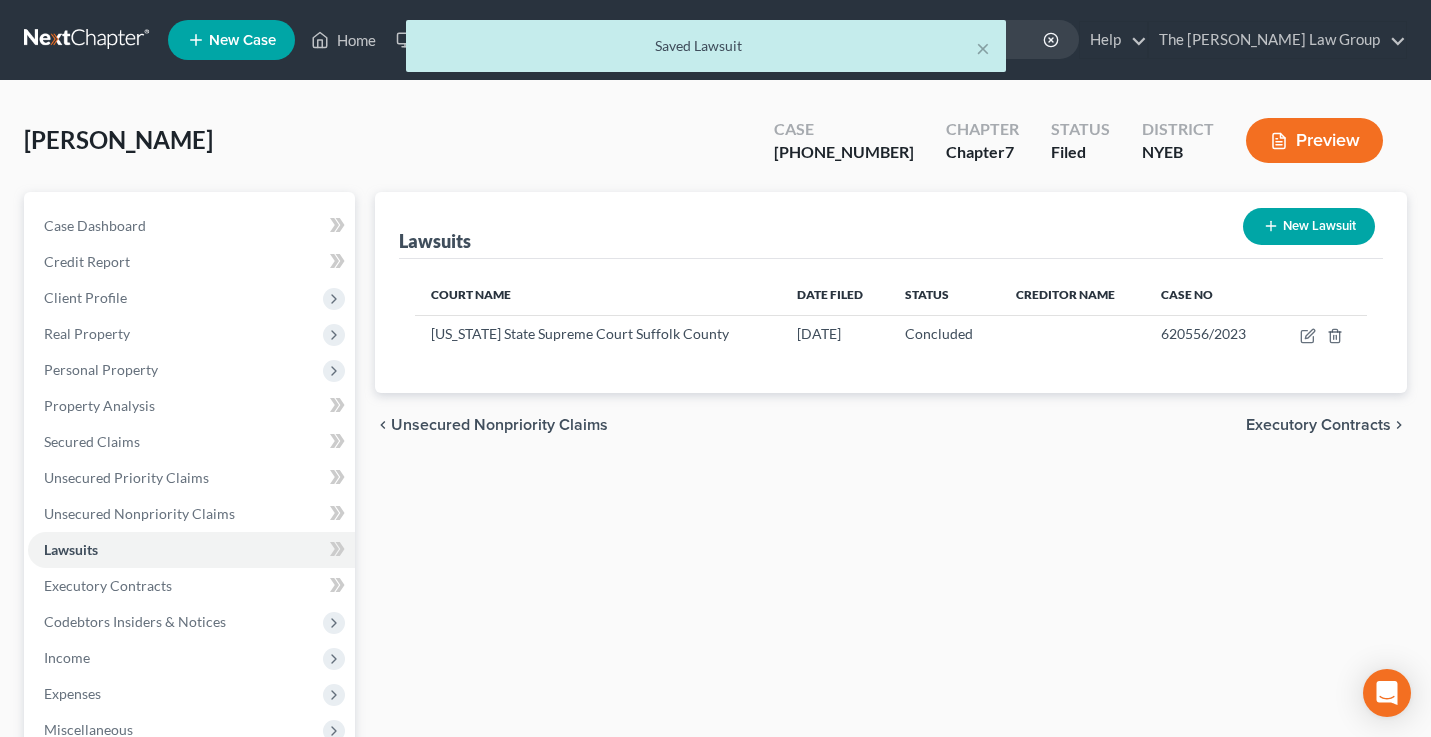 click on "New Lawsuit" at bounding box center [1309, 226] 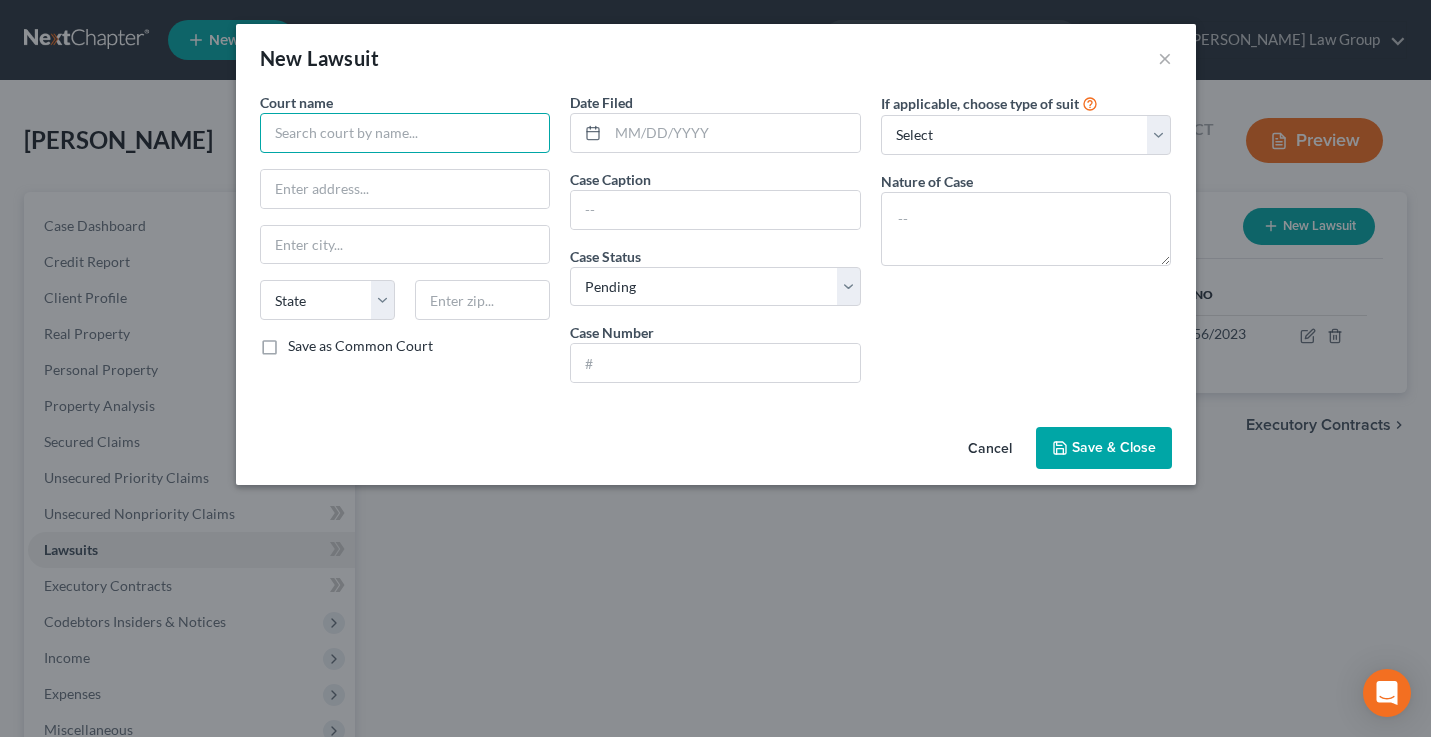 click at bounding box center (405, 133) 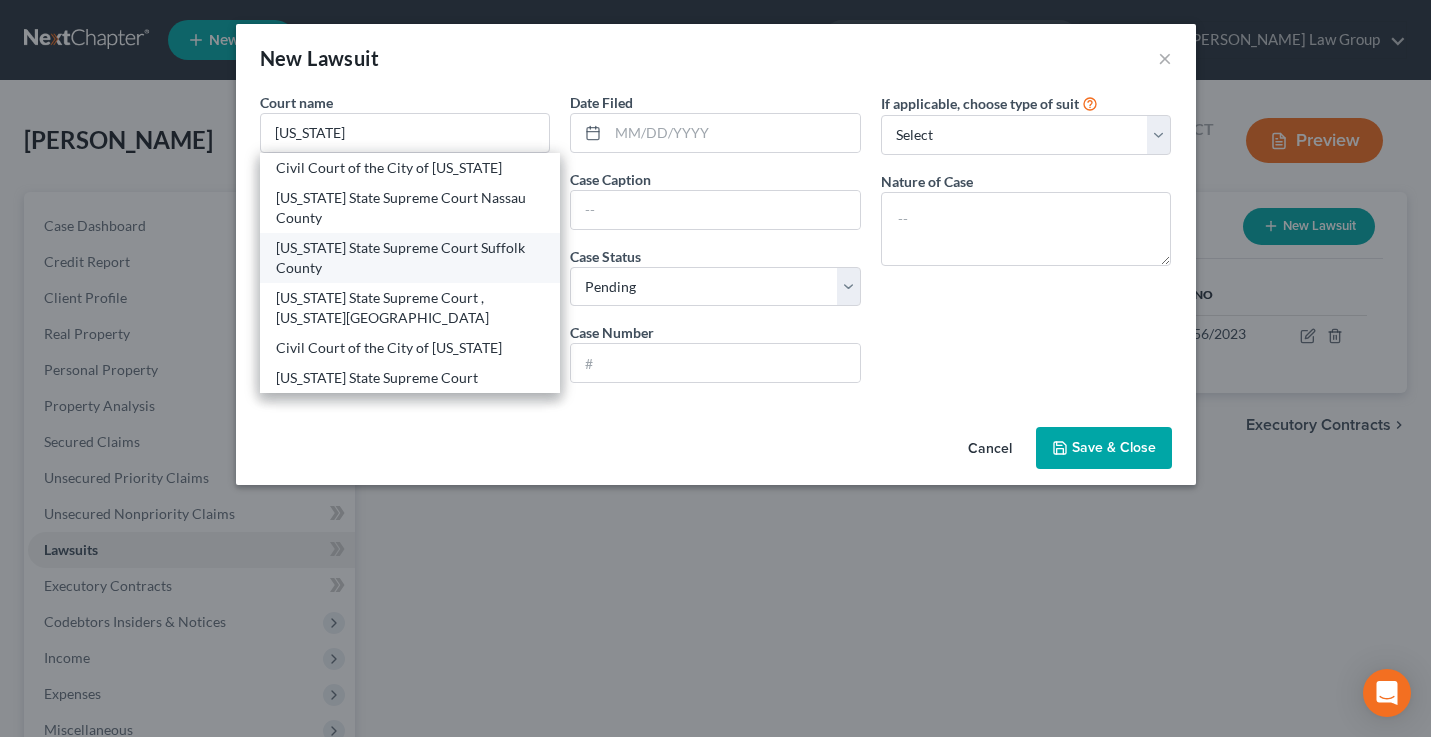 click on "[US_STATE] State Supreme Court Suffolk County" at bounding box center (410, 258) 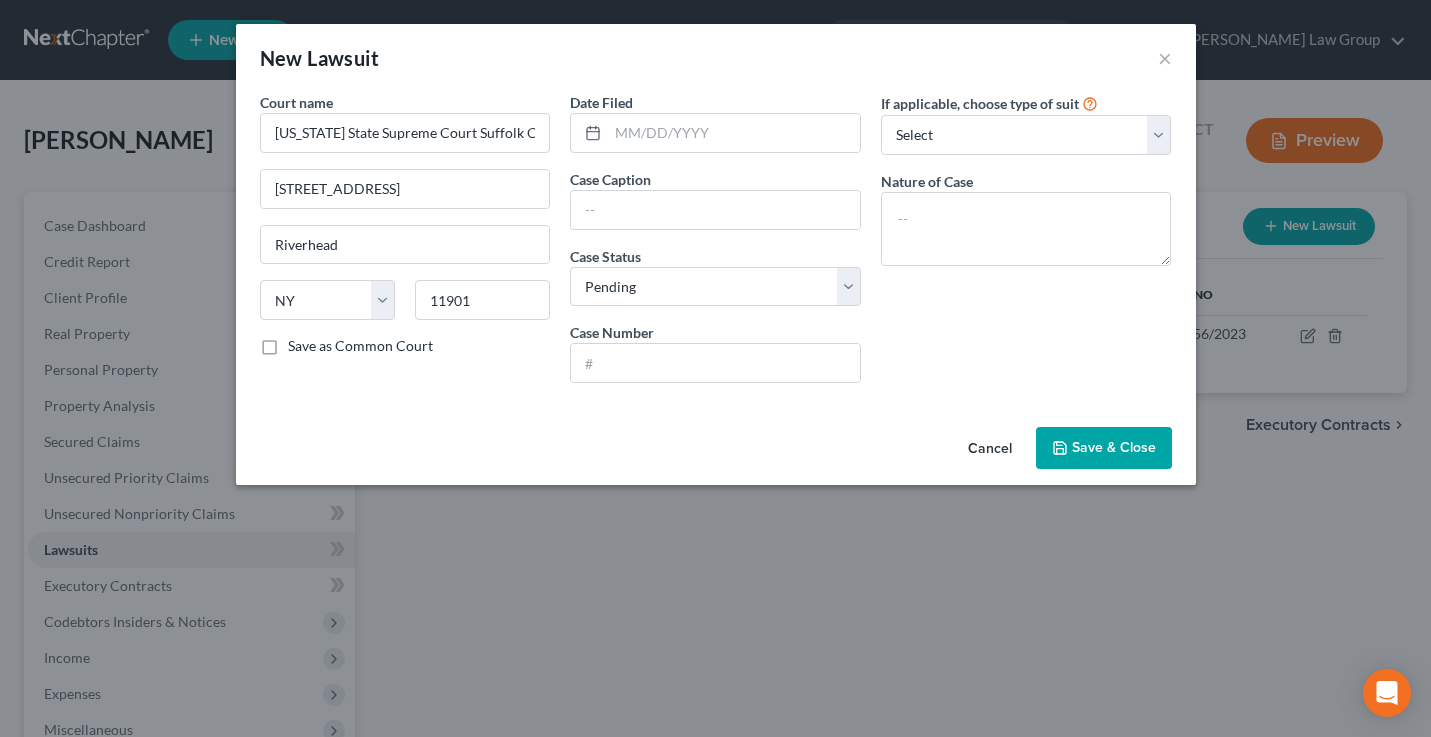 click on "Save as Common Court" at bounding box center (360, 346) 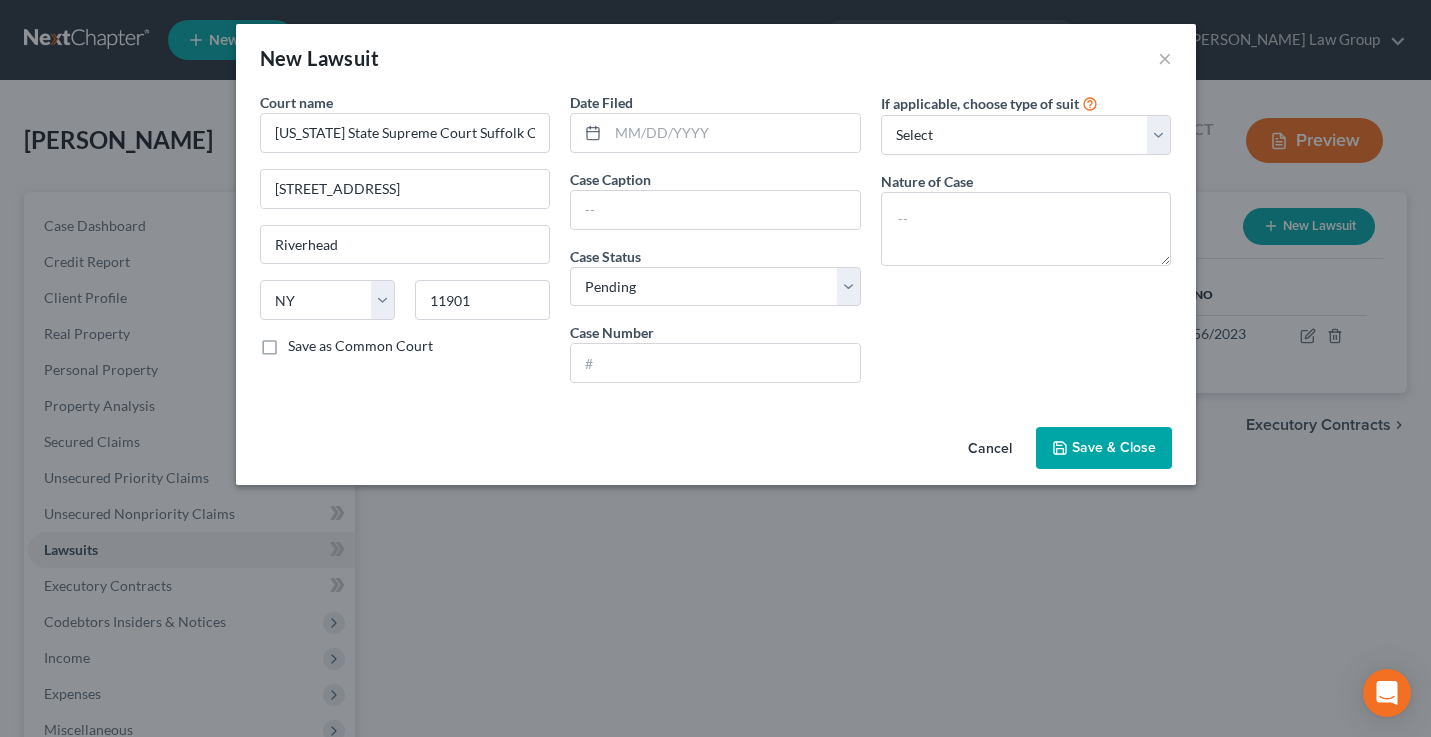 click on "Save as Common Court" at bounding box center (302, 342) 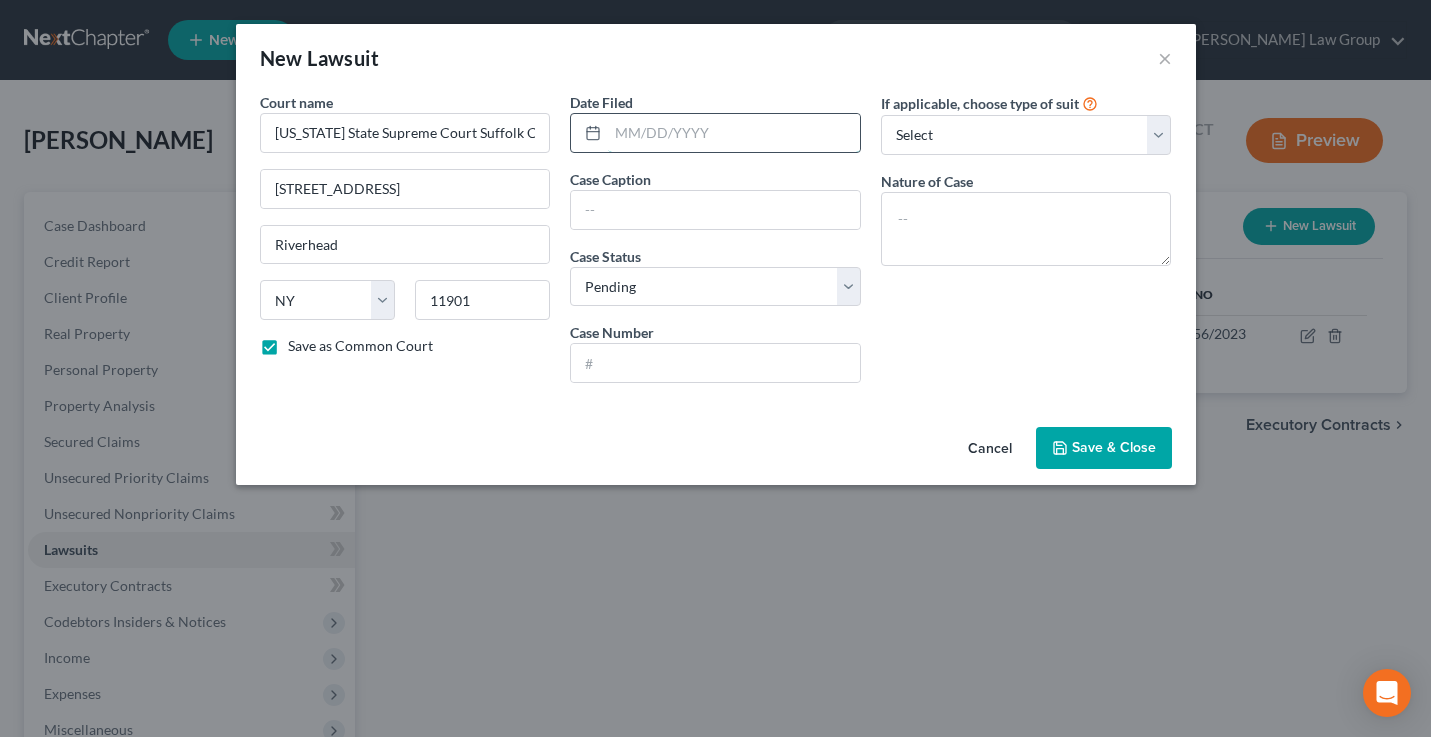 click at bounding box center [734, 133] 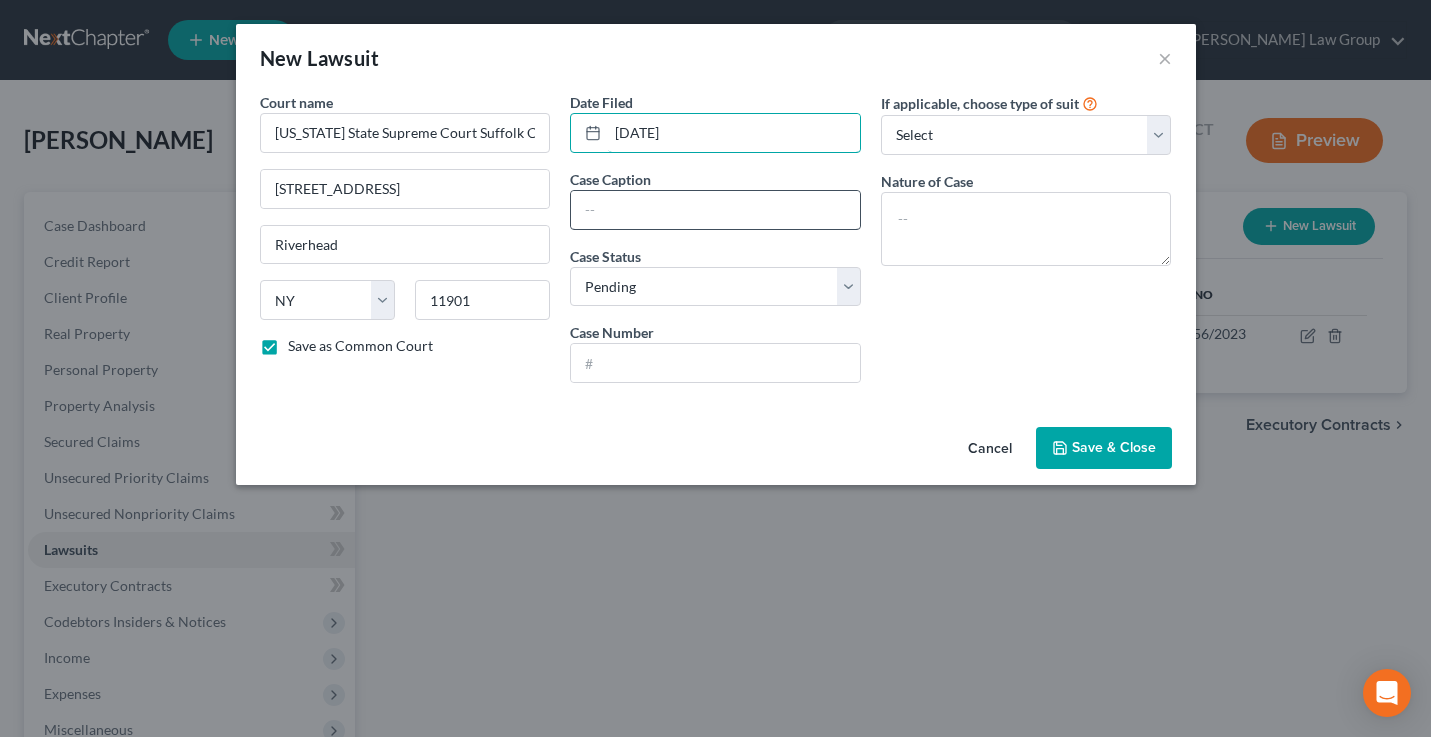 type on "[DATE]" 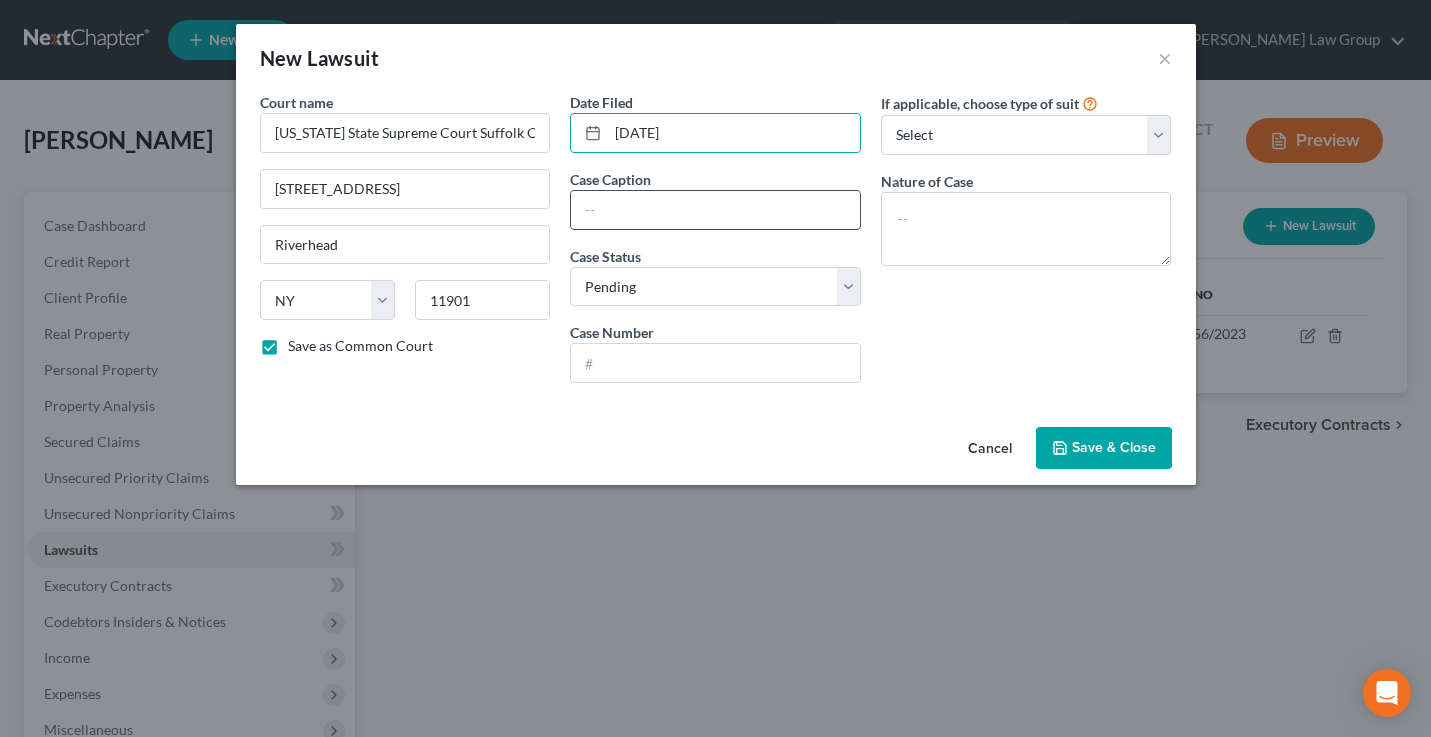 click at bounding box center (715, 210) 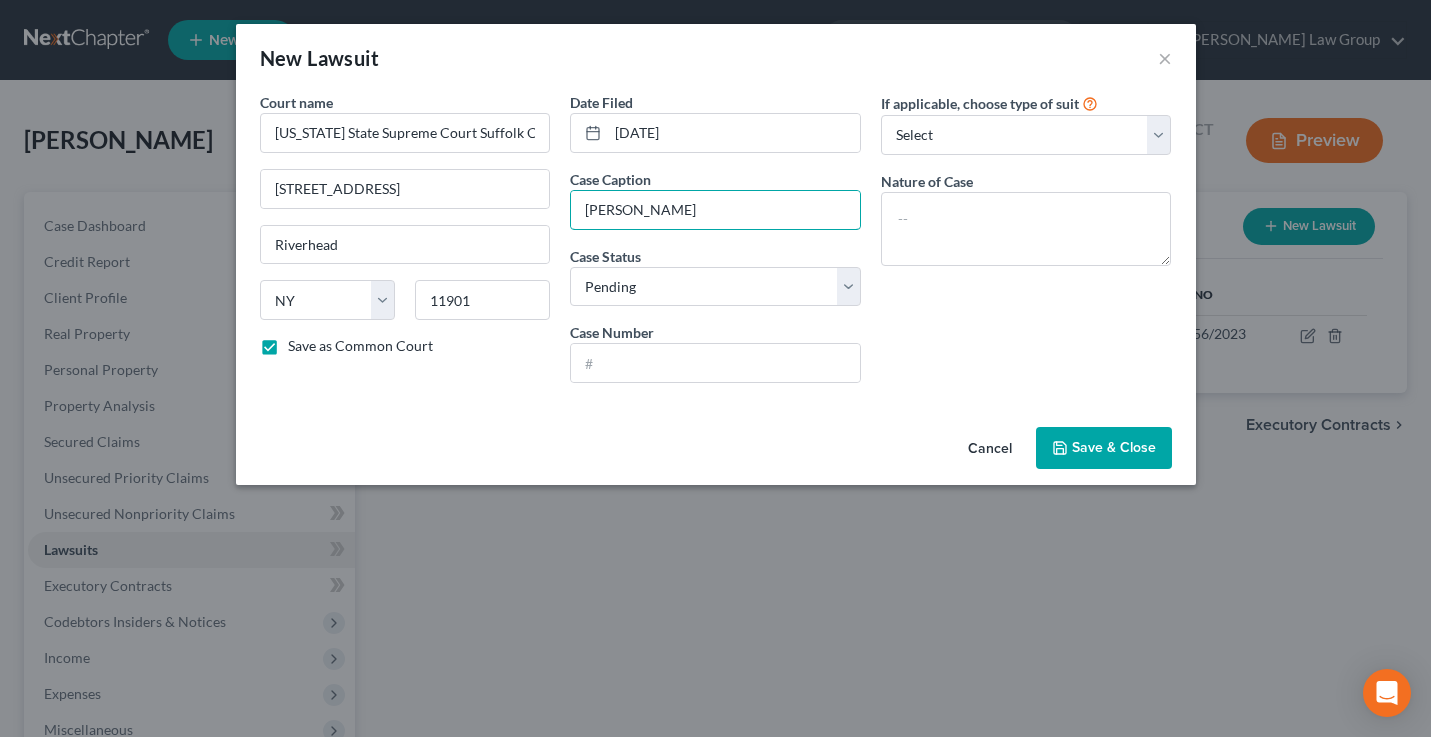 type on "[PERSON_NAME] v. [PERSON_NAME]" 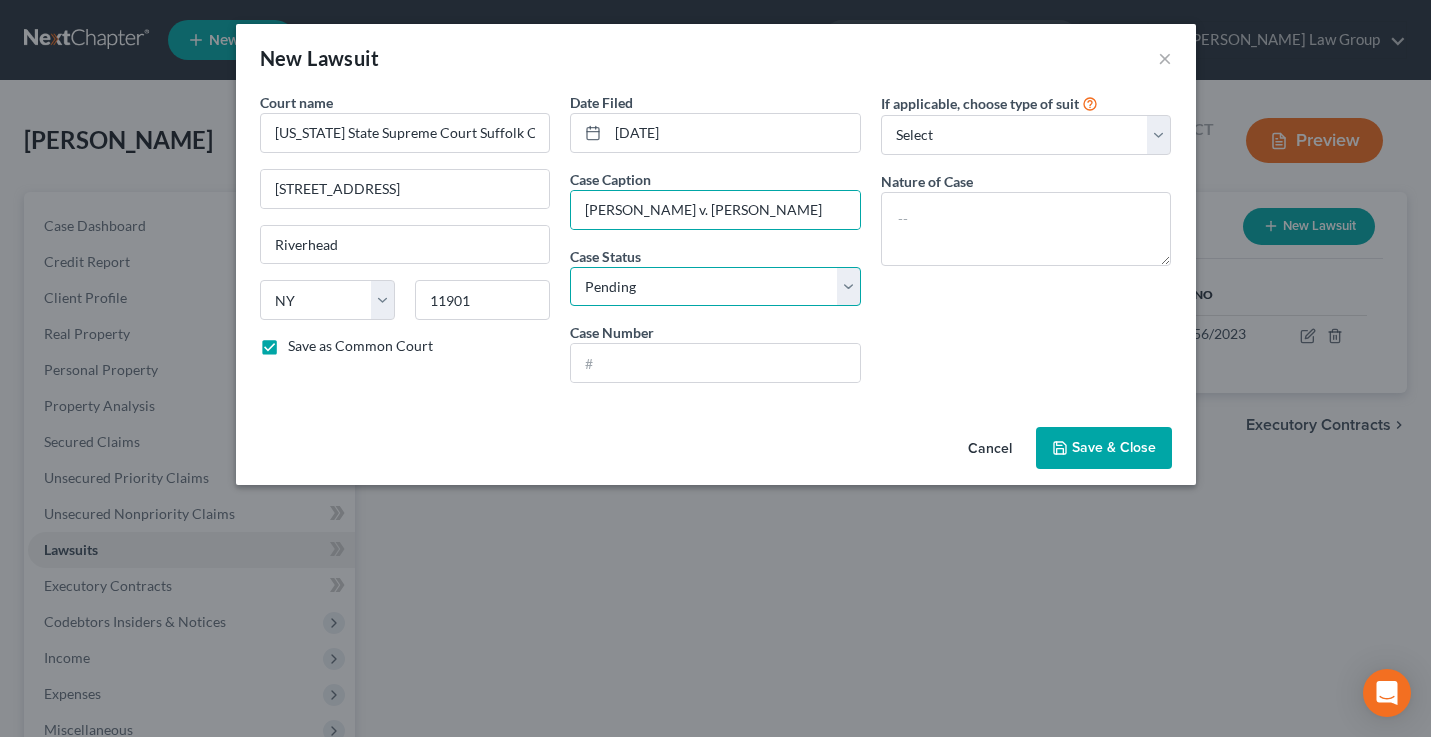 click on "Select Pending On Appeal Concluded" at bounding box center [715, 287] 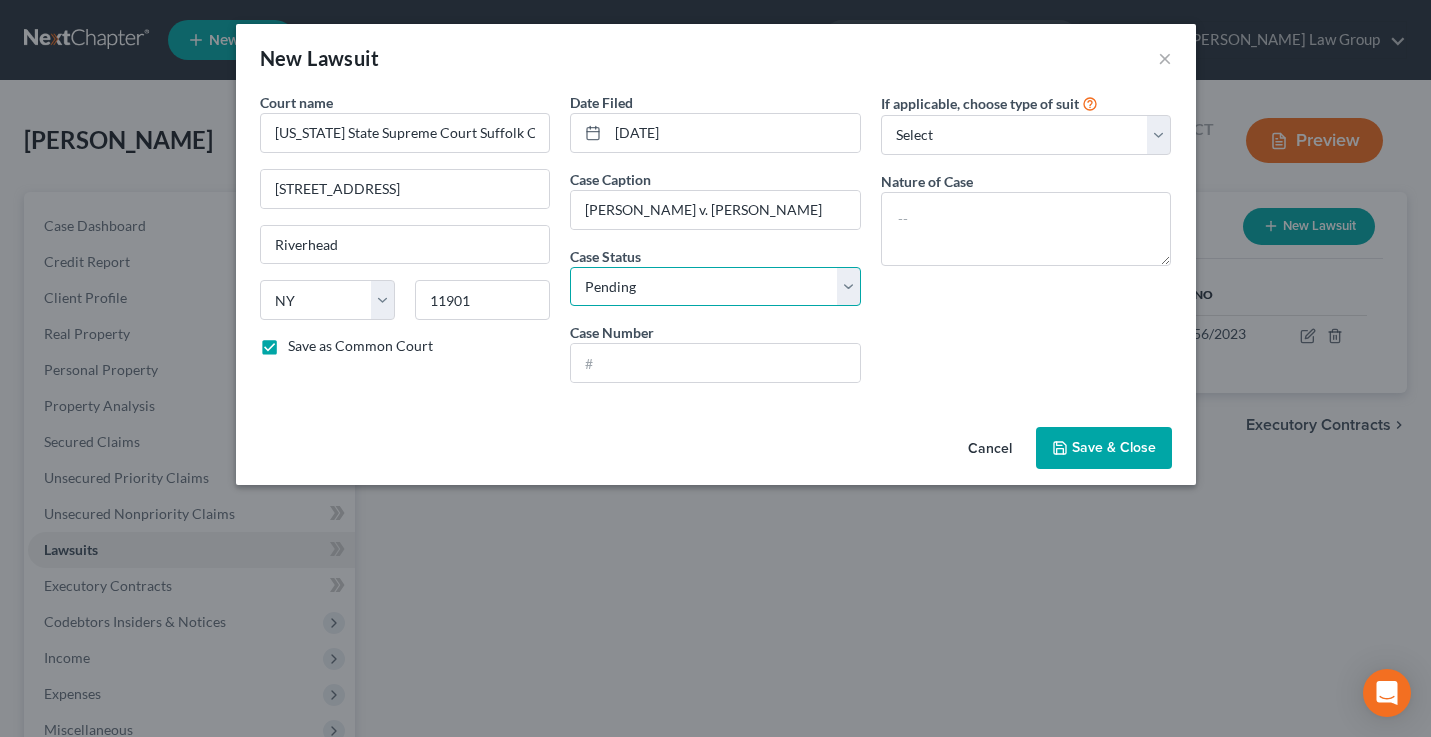select on "2" 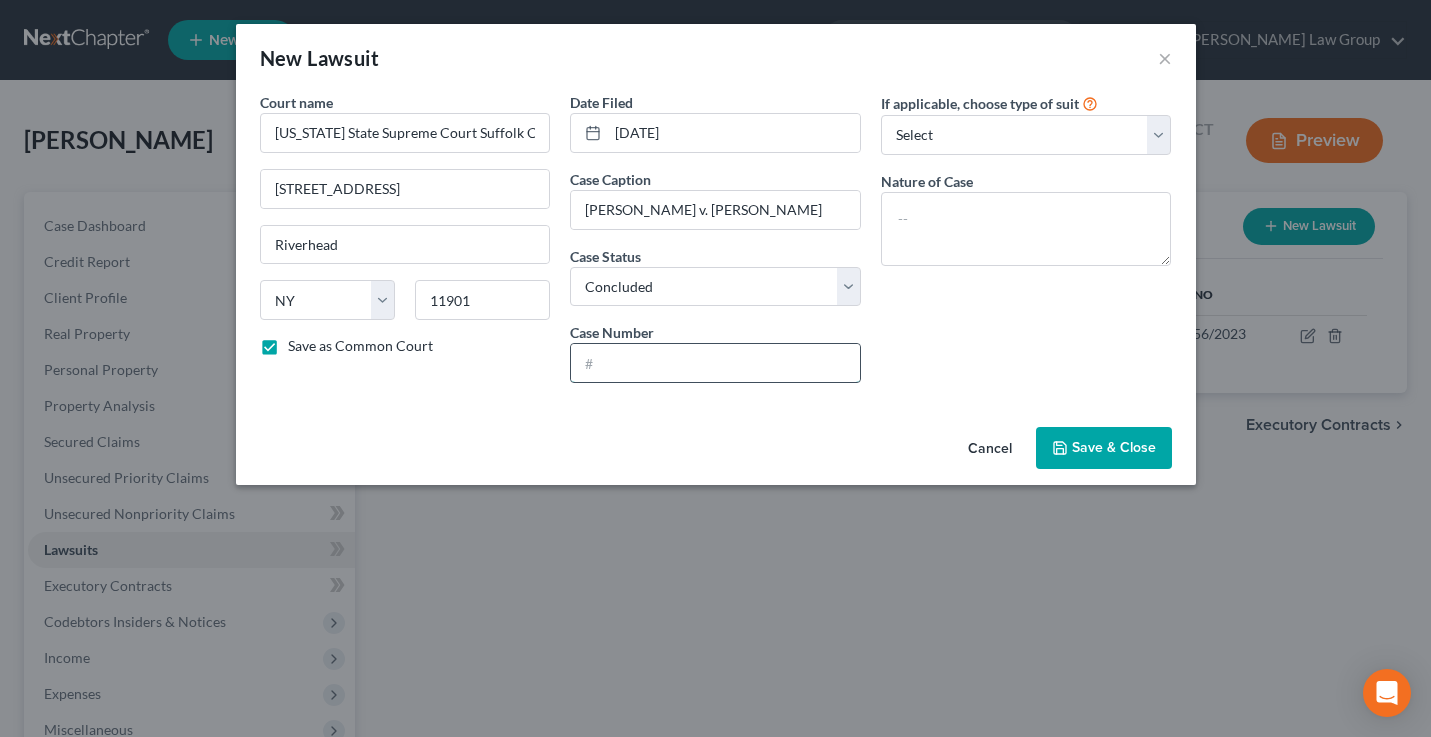 click at bounding box center (715, 363) 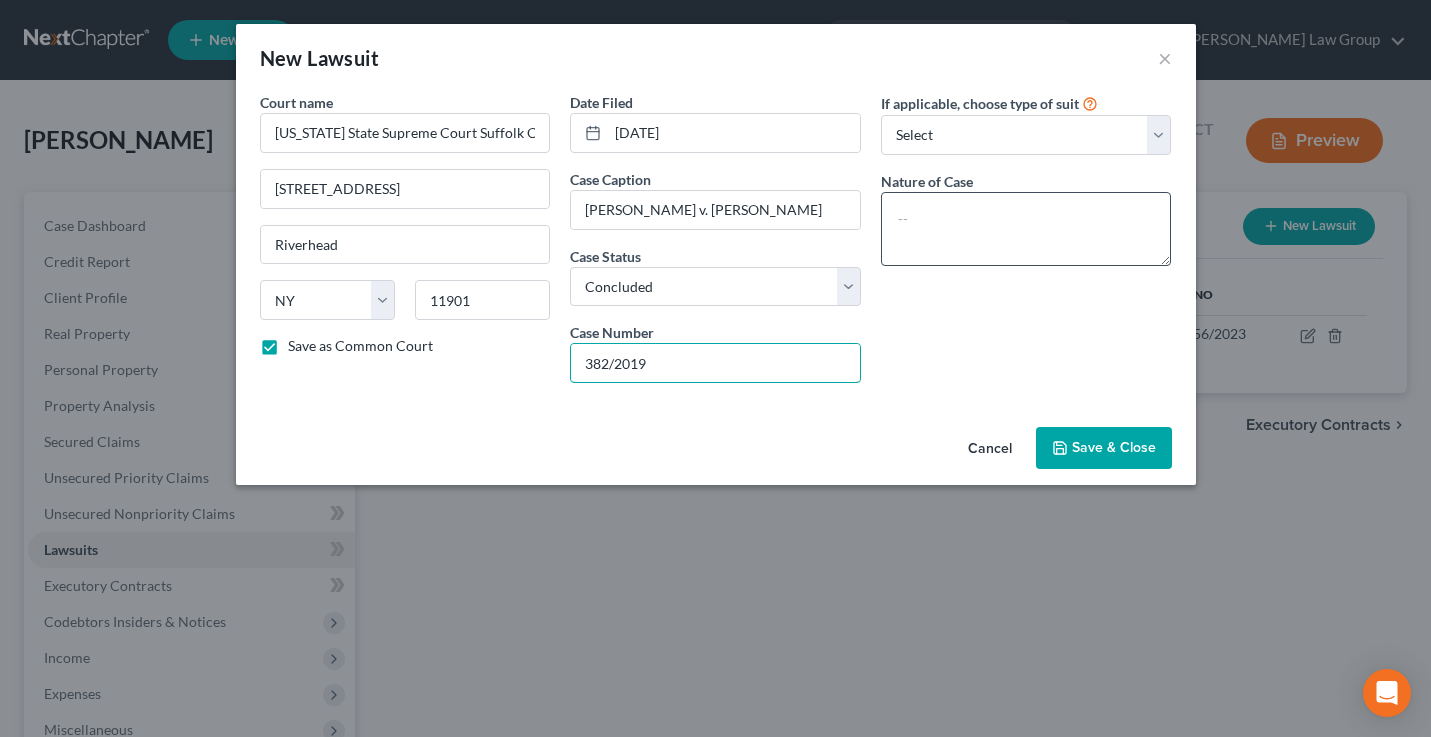 type on "382/2019" 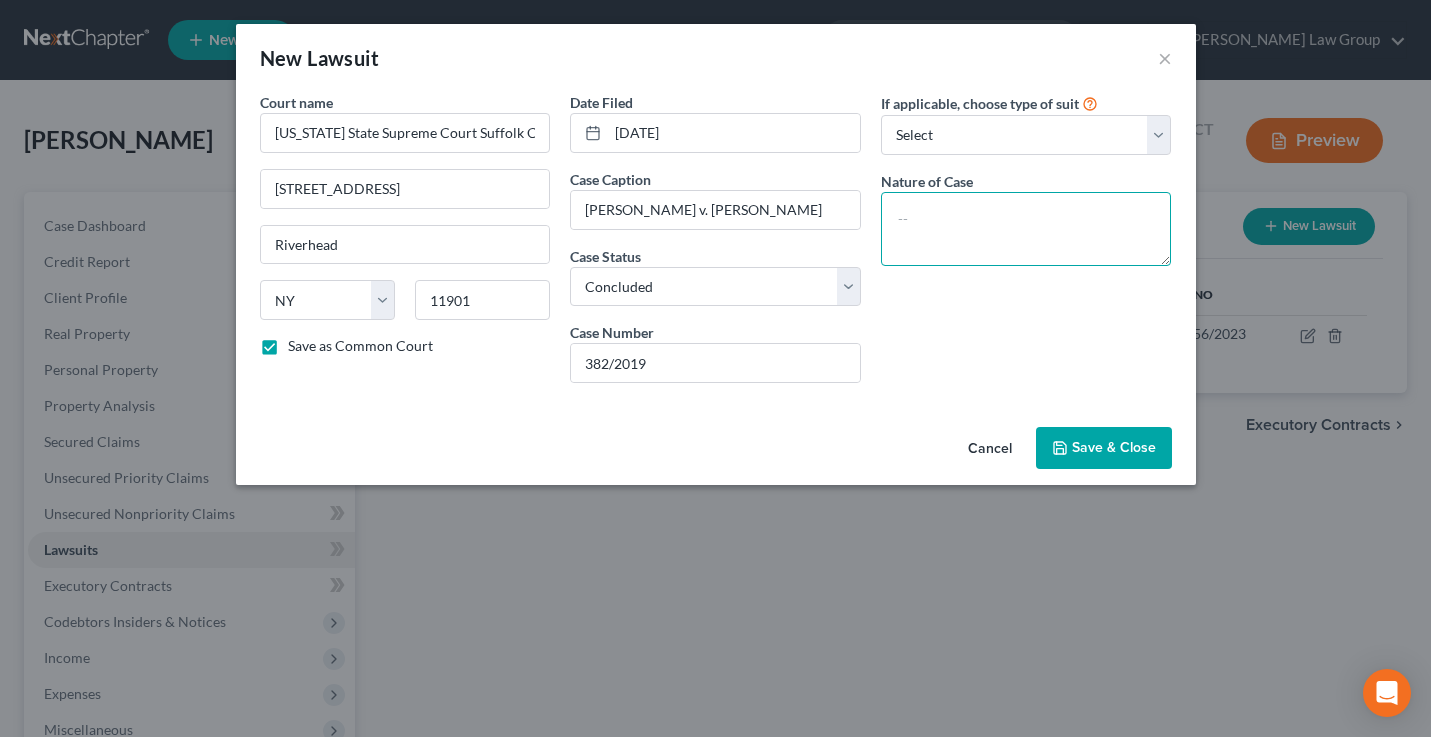 click at bounding box center (1026, 229) 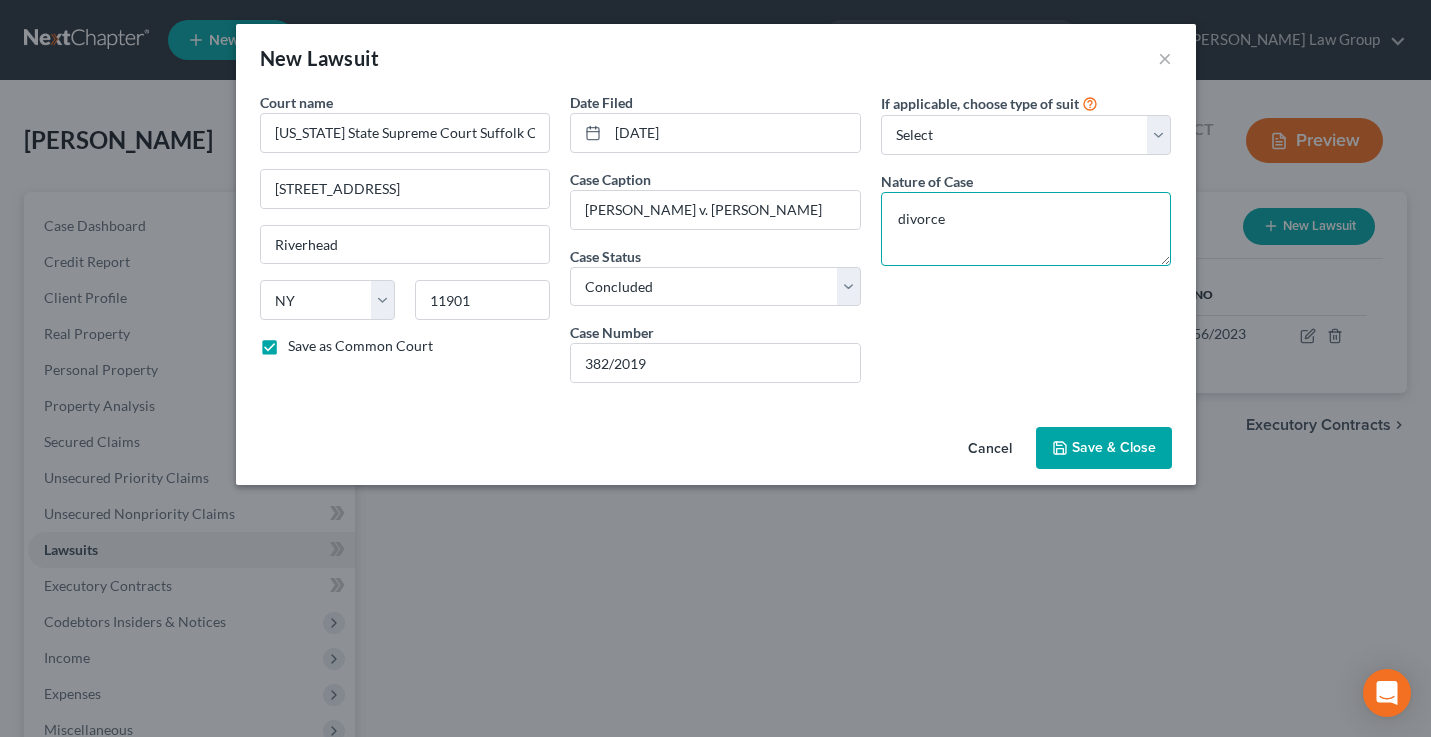 type on "divorce" 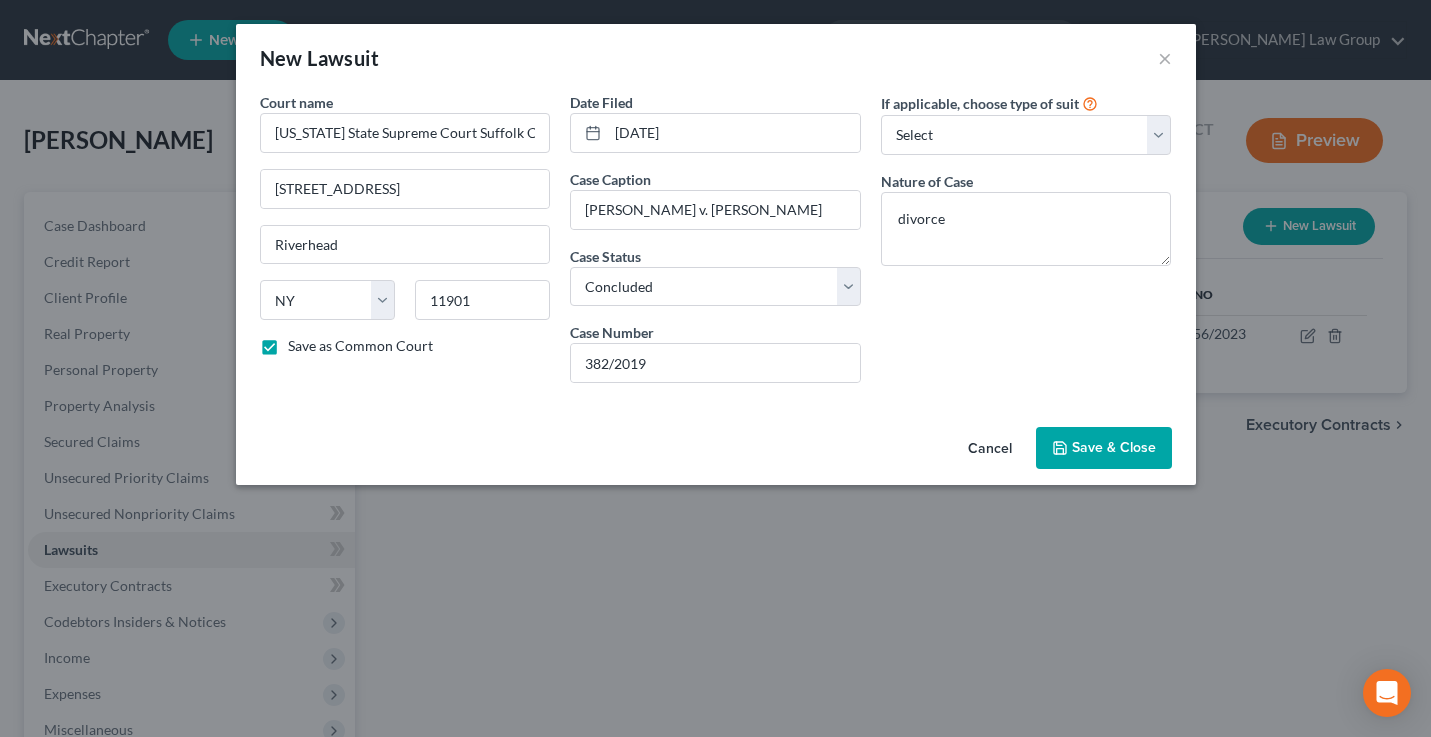 click on "Save & Close" at bounding box center (1104, 448) 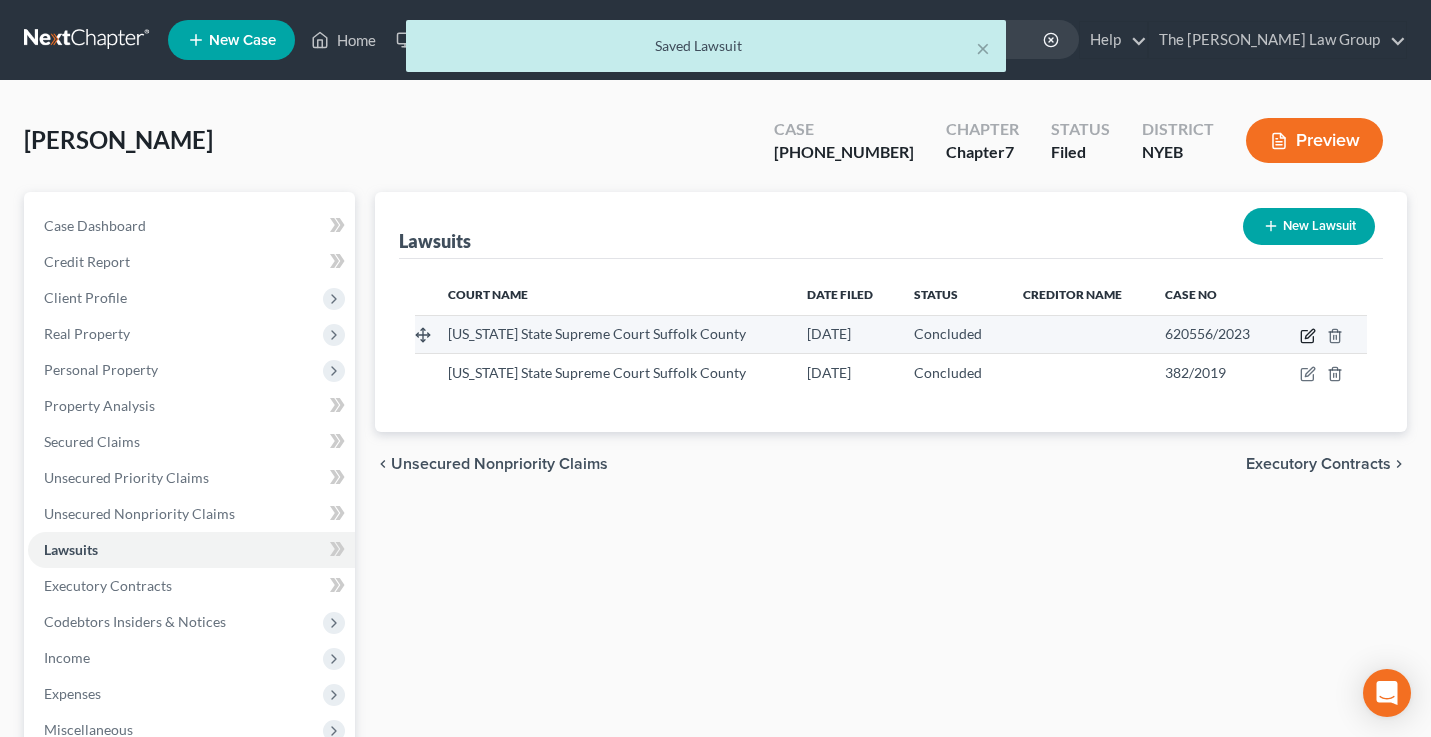 click 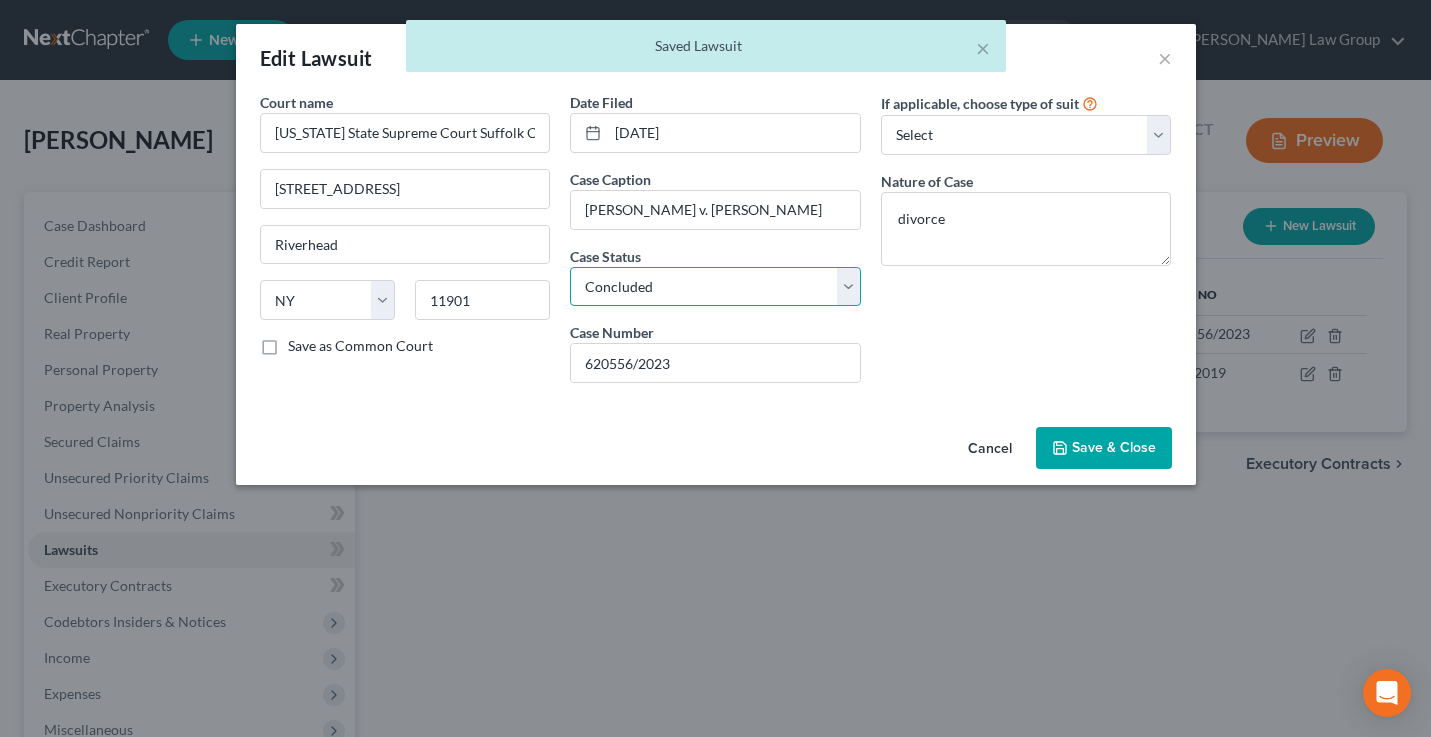 click on "Select Pending On Appeal Concluded" at bounding box center [715, 287] 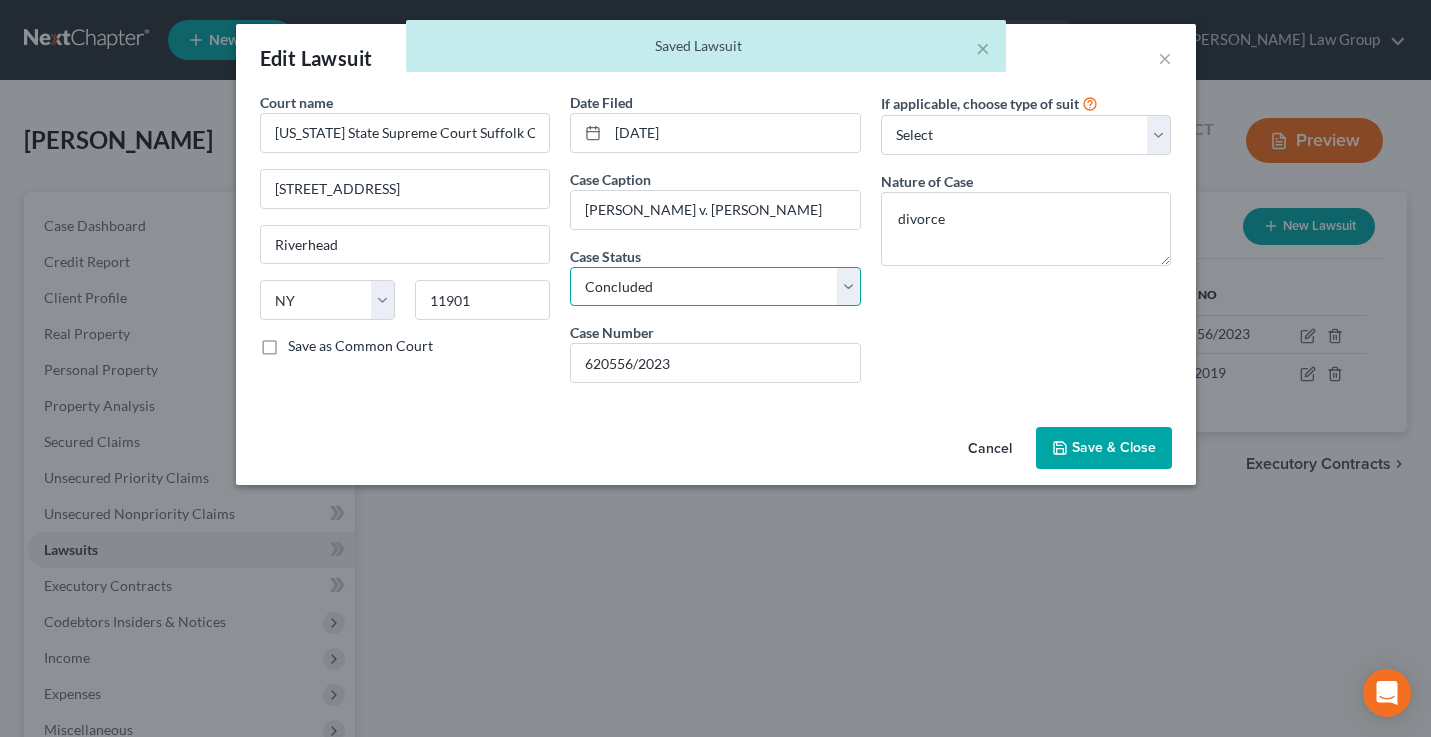 select on "0" 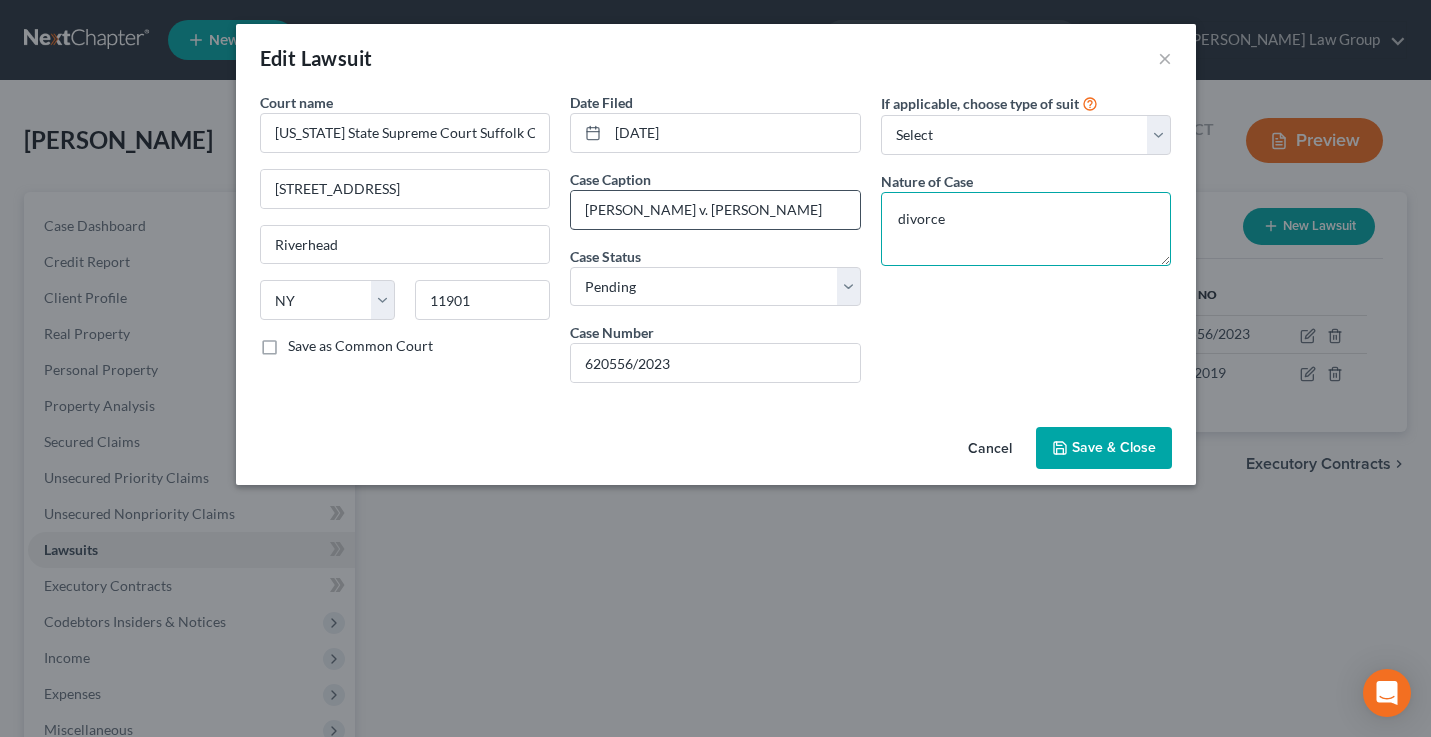 drag, startPoint x: 977, startPoint y: 218, endPoint x: 856, endPoint y: 211, distance: 121.20231 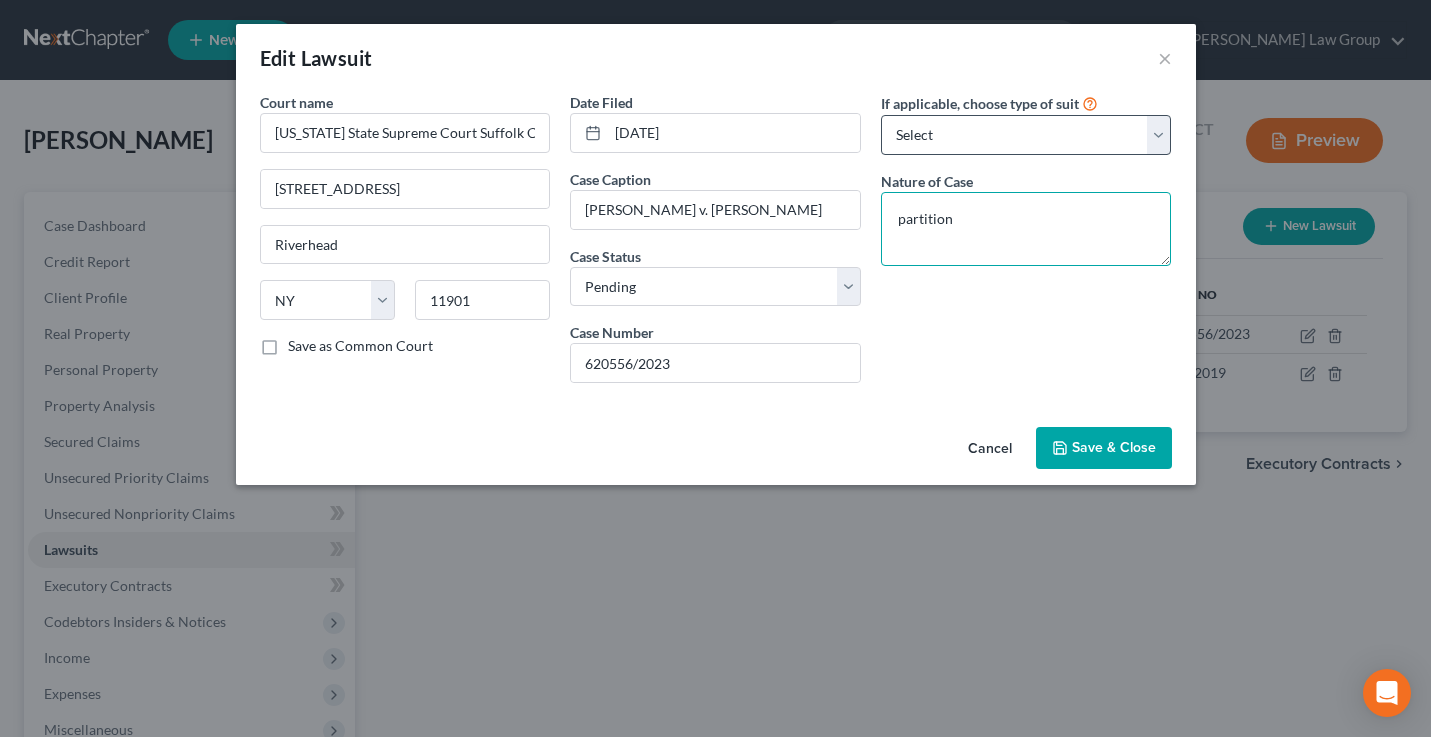 type on "partition" 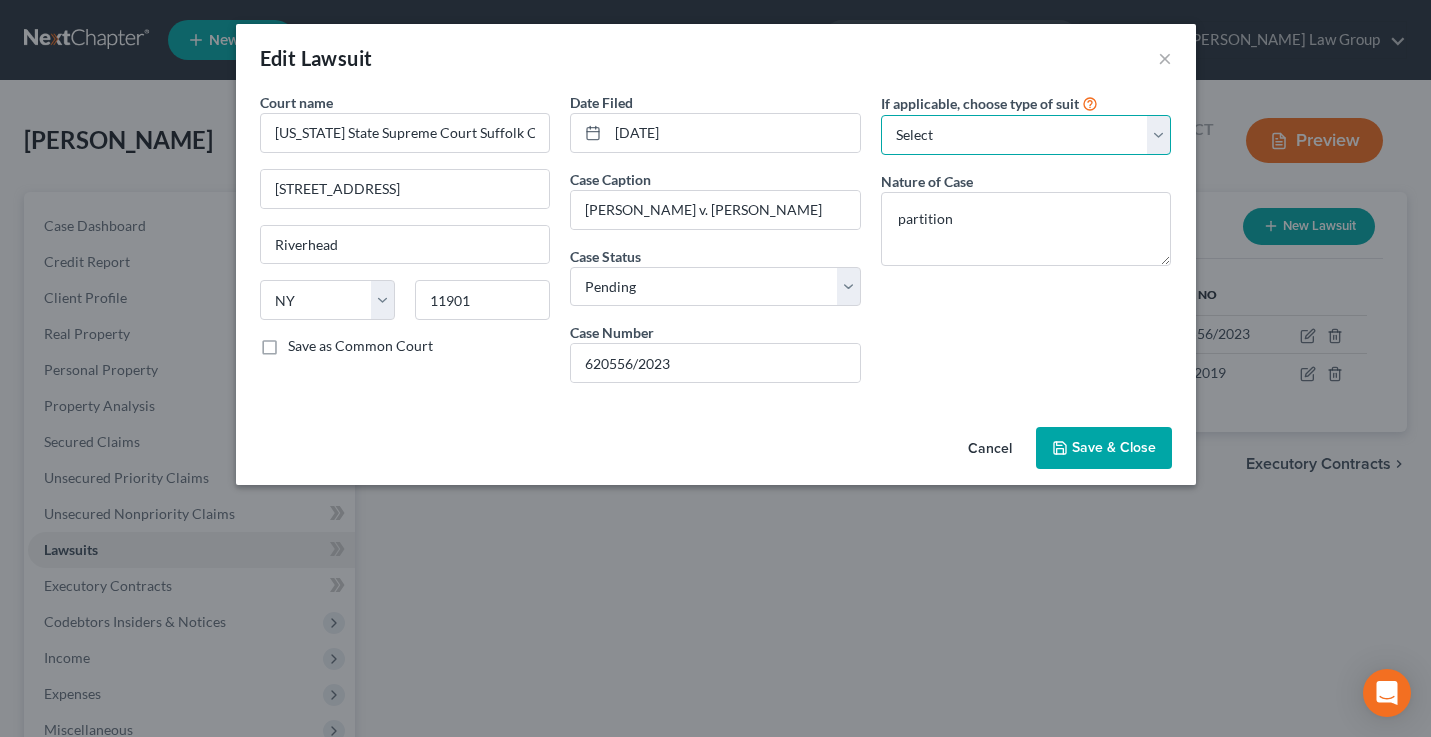 click on "Select Repossession Garnishment Foreclosure Attached, Seized, Or Levied Other" at bounding box center [1026, 135] 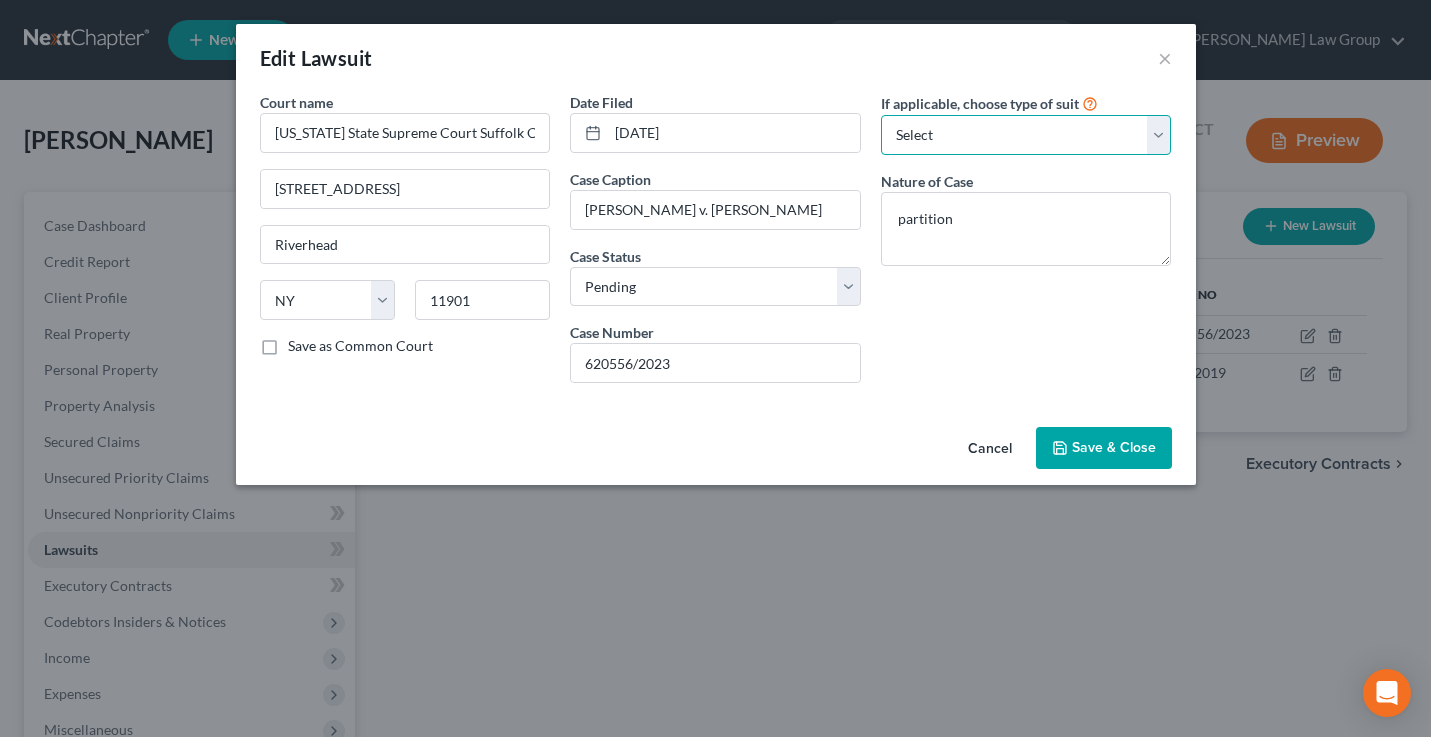 select on "4" 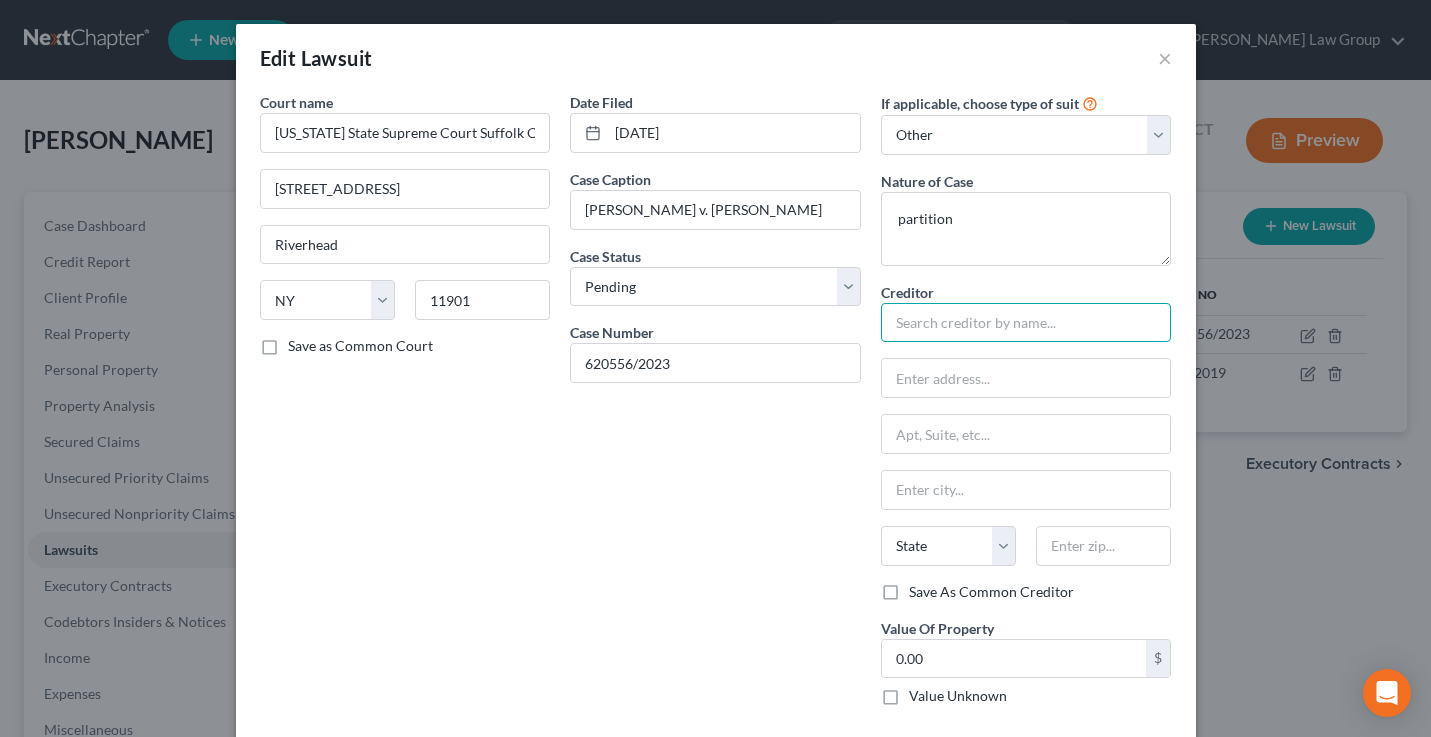 click at bounding box center [1026, 323] 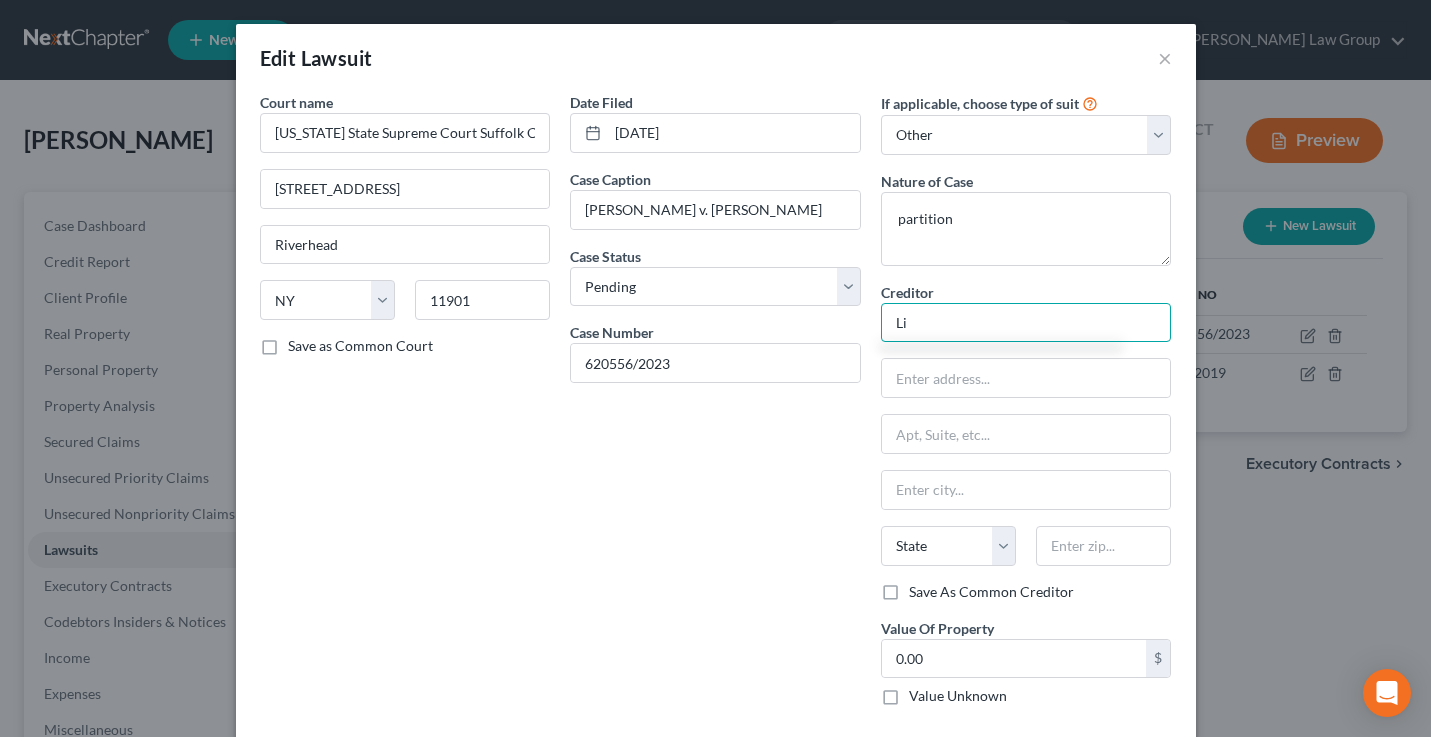 type on "L" 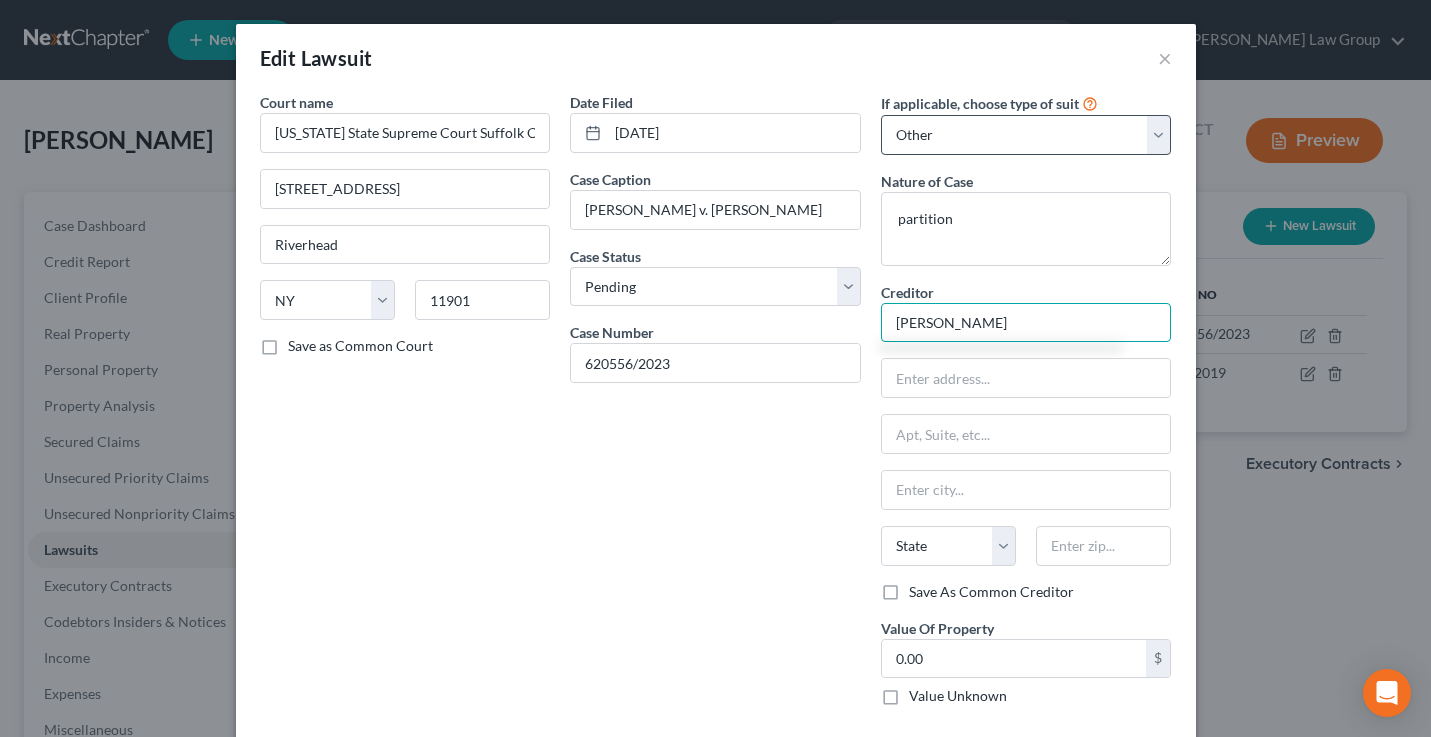 type on "[PERSON_NAME]" 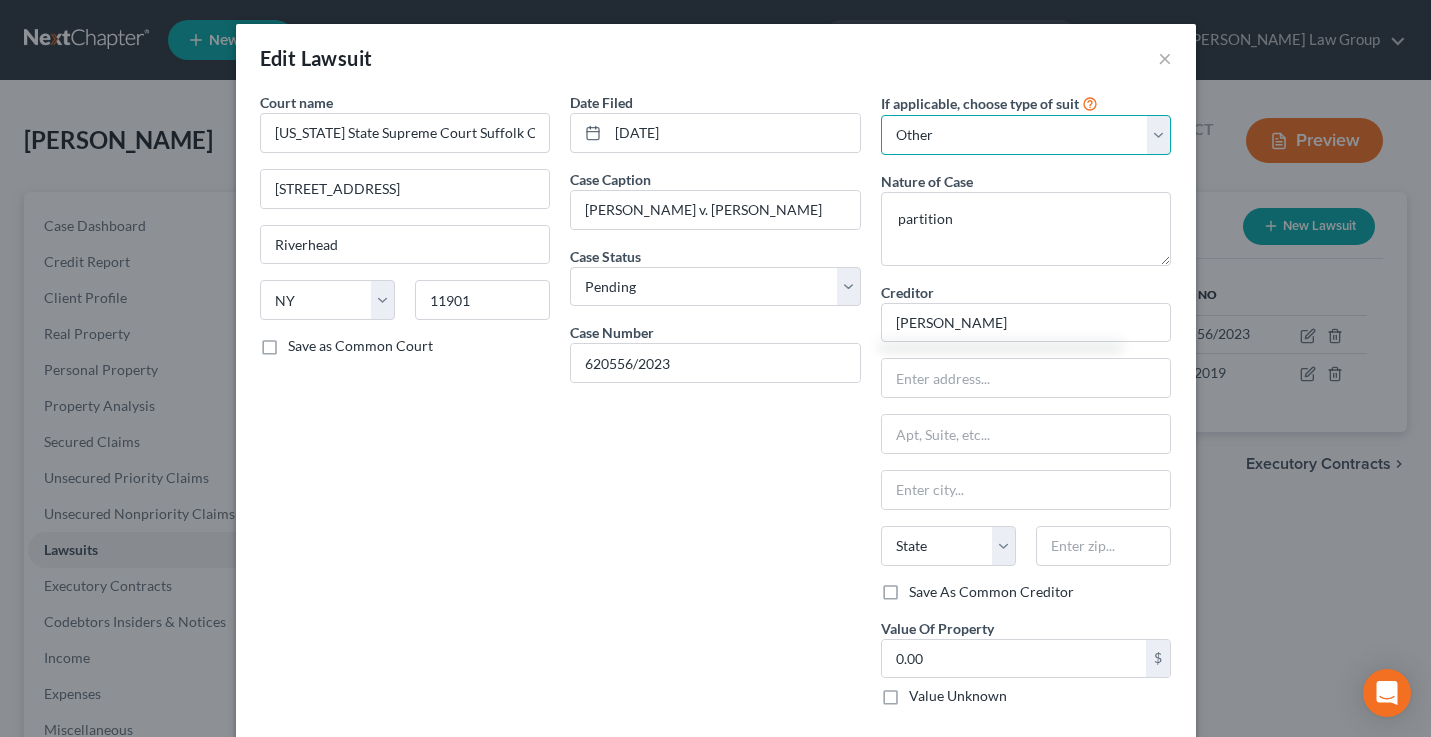 click on "Select Repossession Garnishment Foreclosure Attached, Seized, Or Levied Other" at bounding box center (1026, 135) 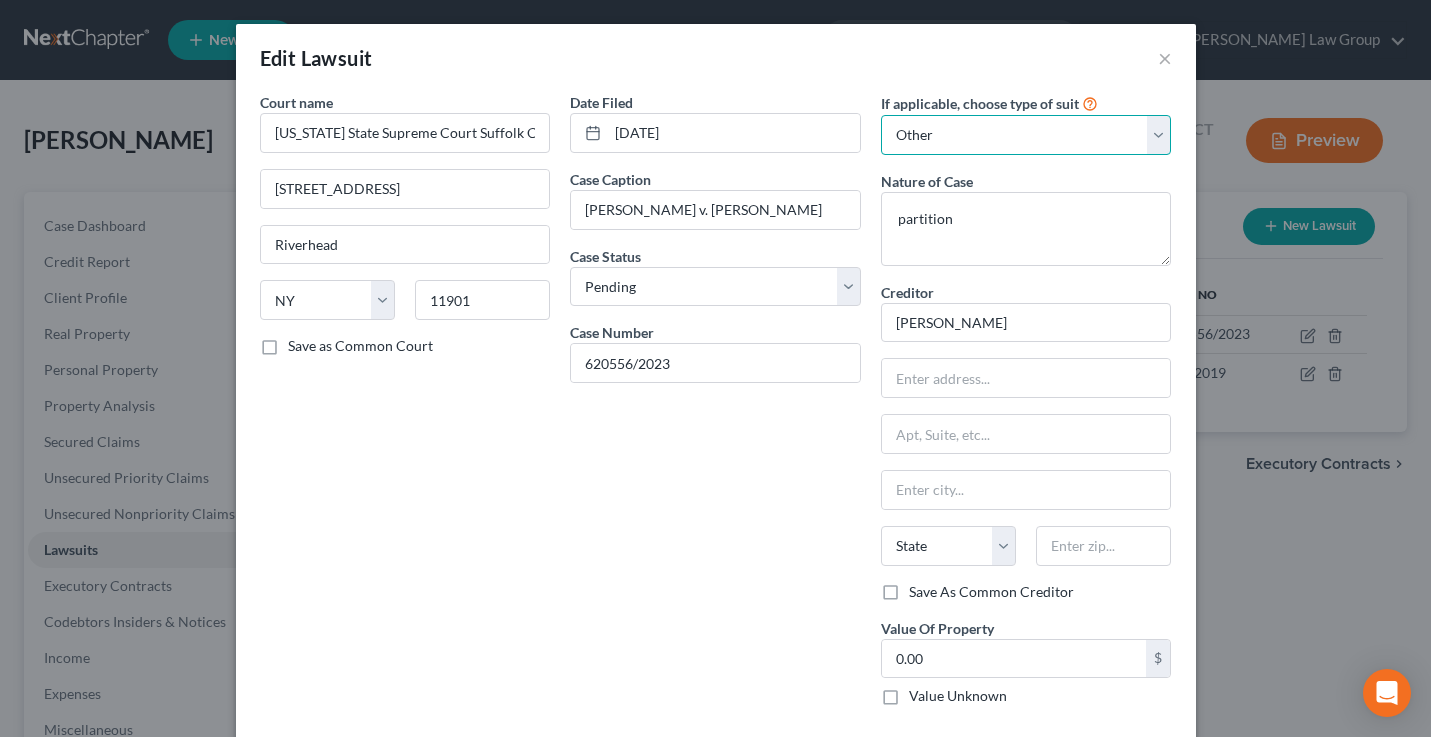 select 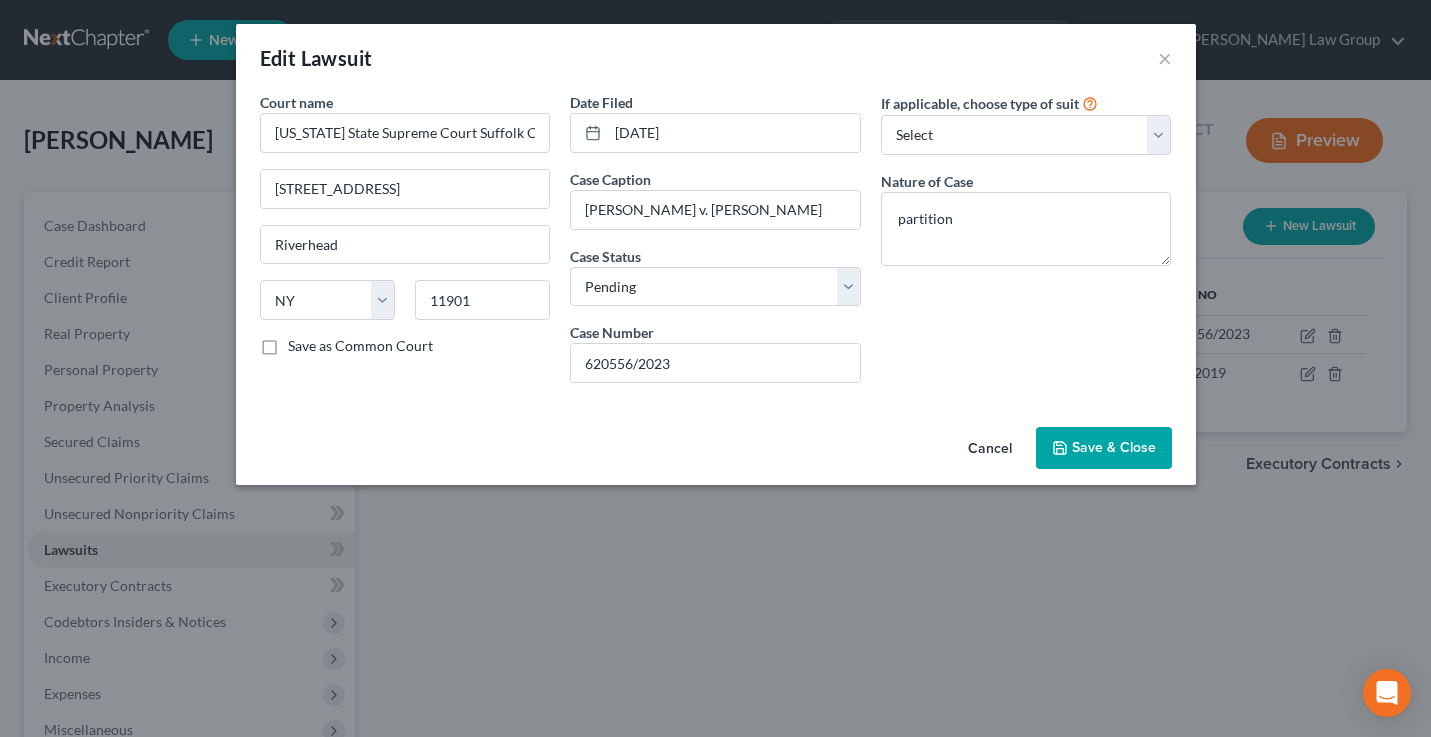 click on "Save & Close" at bounding box center (1114, 447) 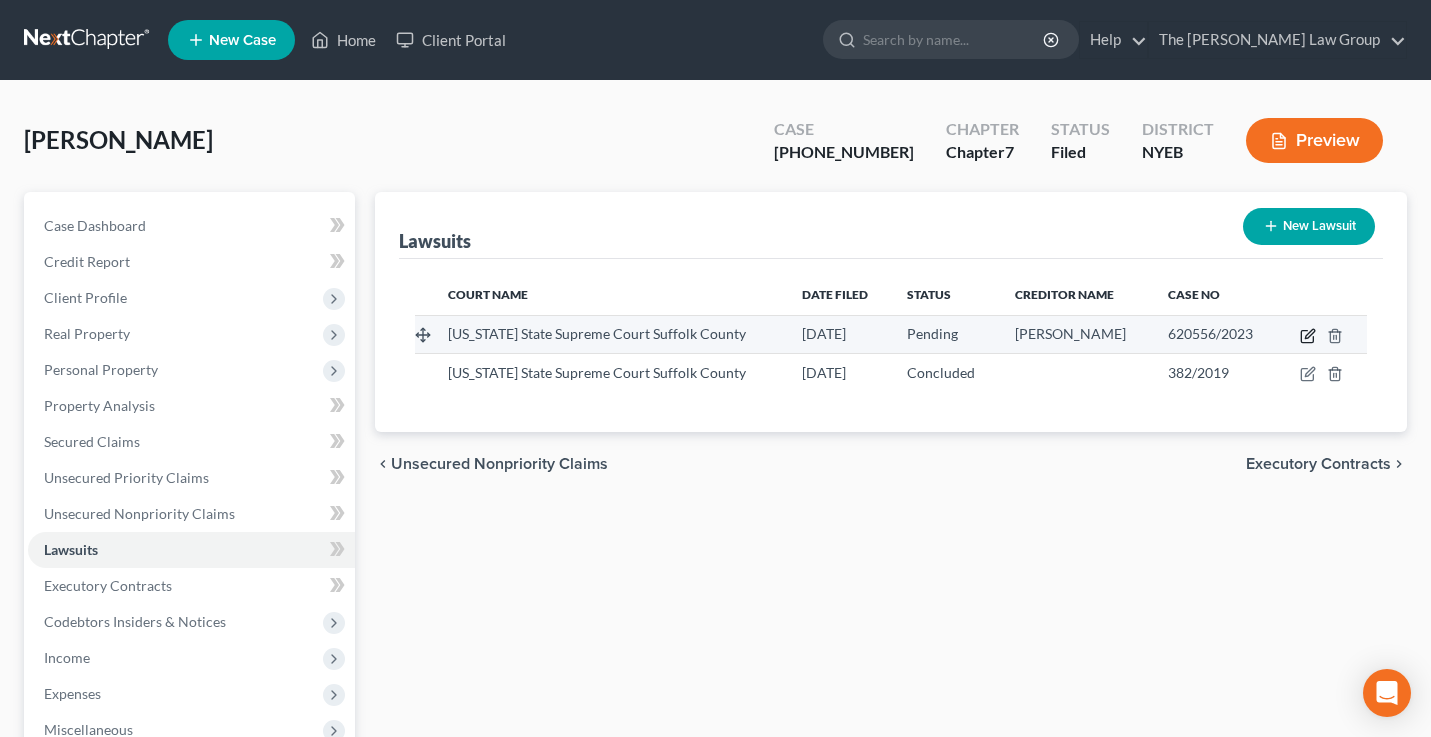 click 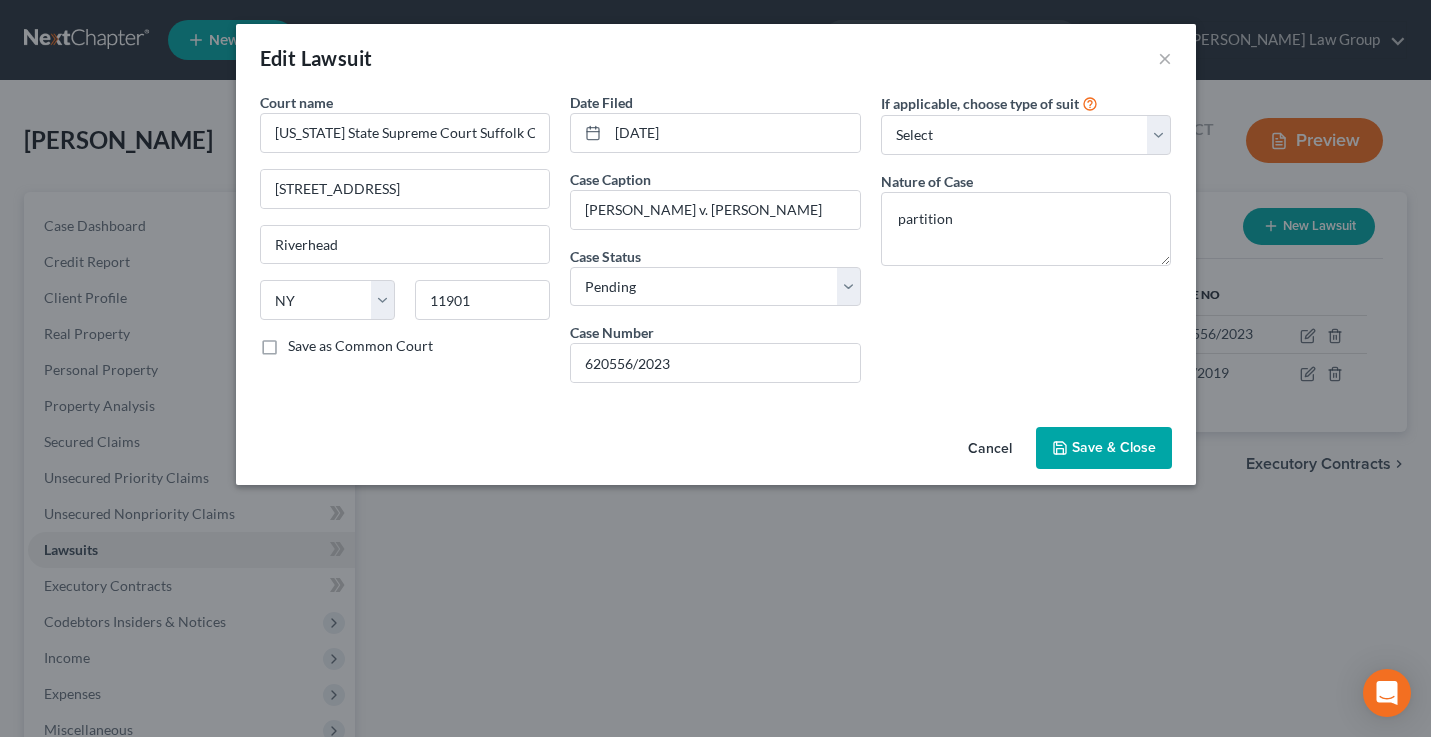 click on "Save & Close" at bounding box center [1114, 447] 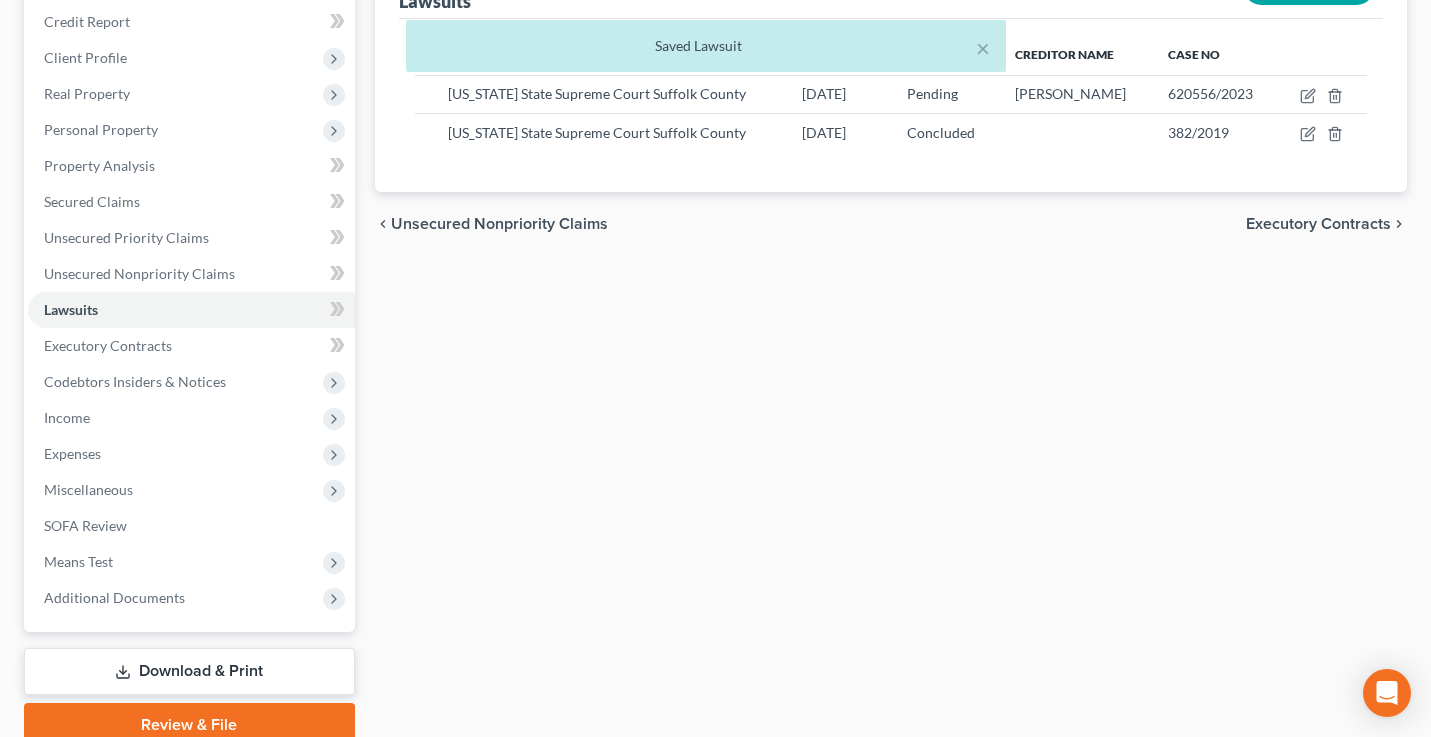 scroll, scrollTop: 324, scrollLeft: 0, axis: vertical 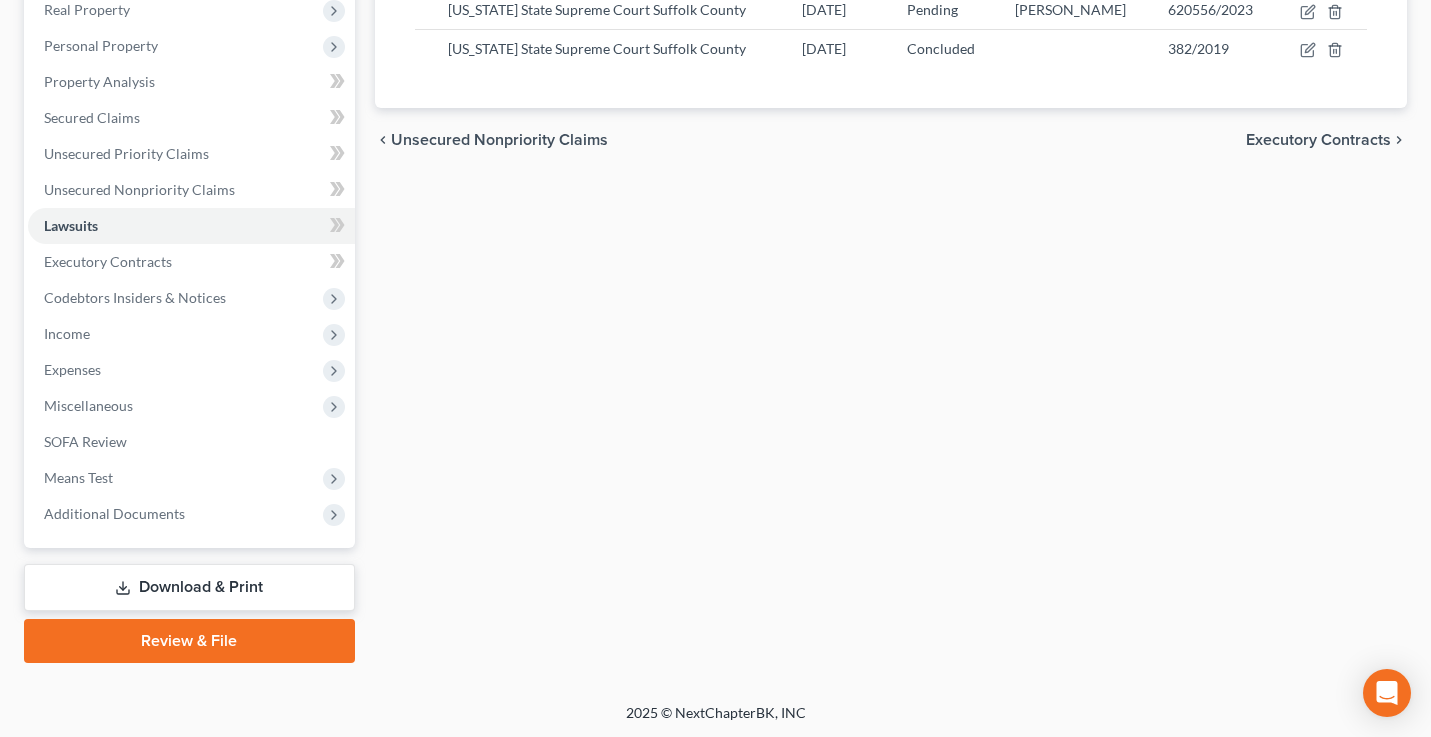 click on "Download & Print" at bounding box center (189, 587) 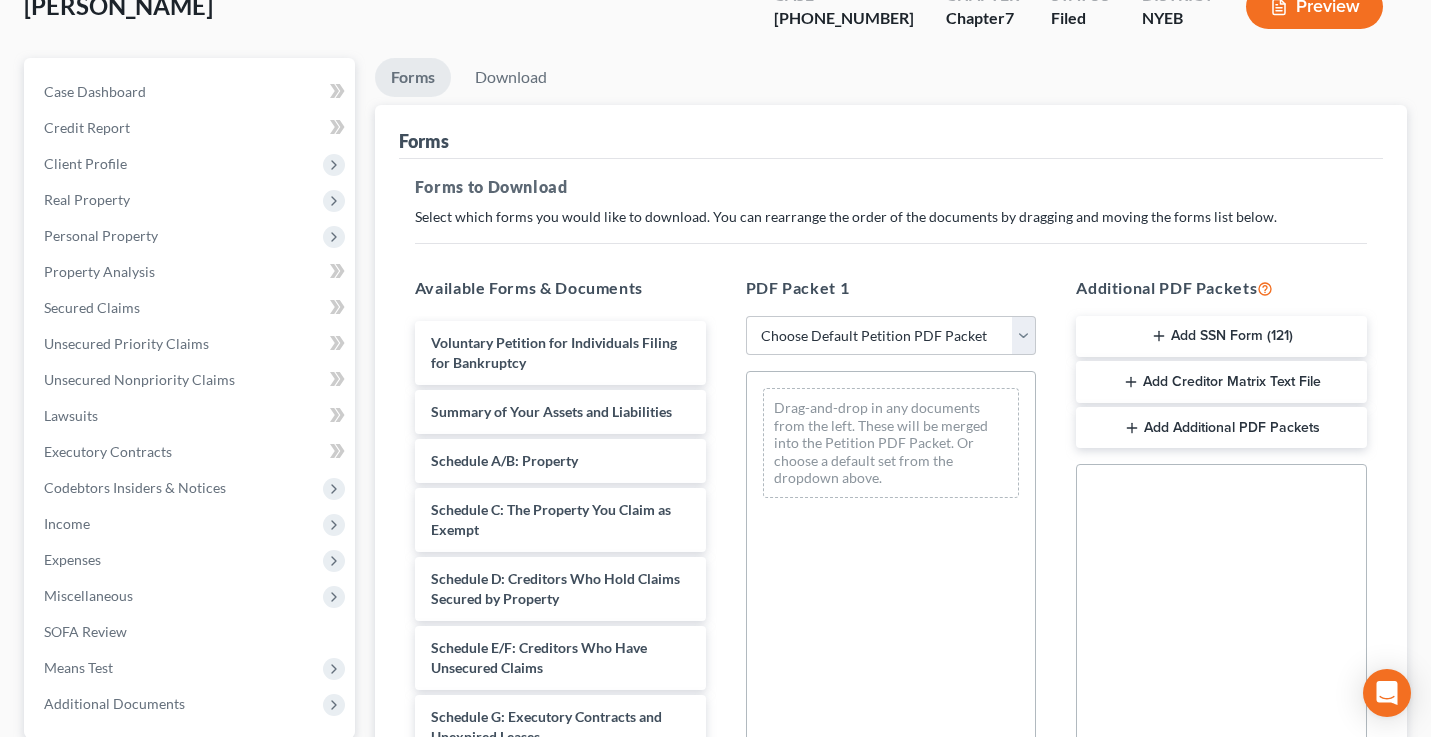 scroll, scrollTop: 0, scrollLeft: 0, axis: both 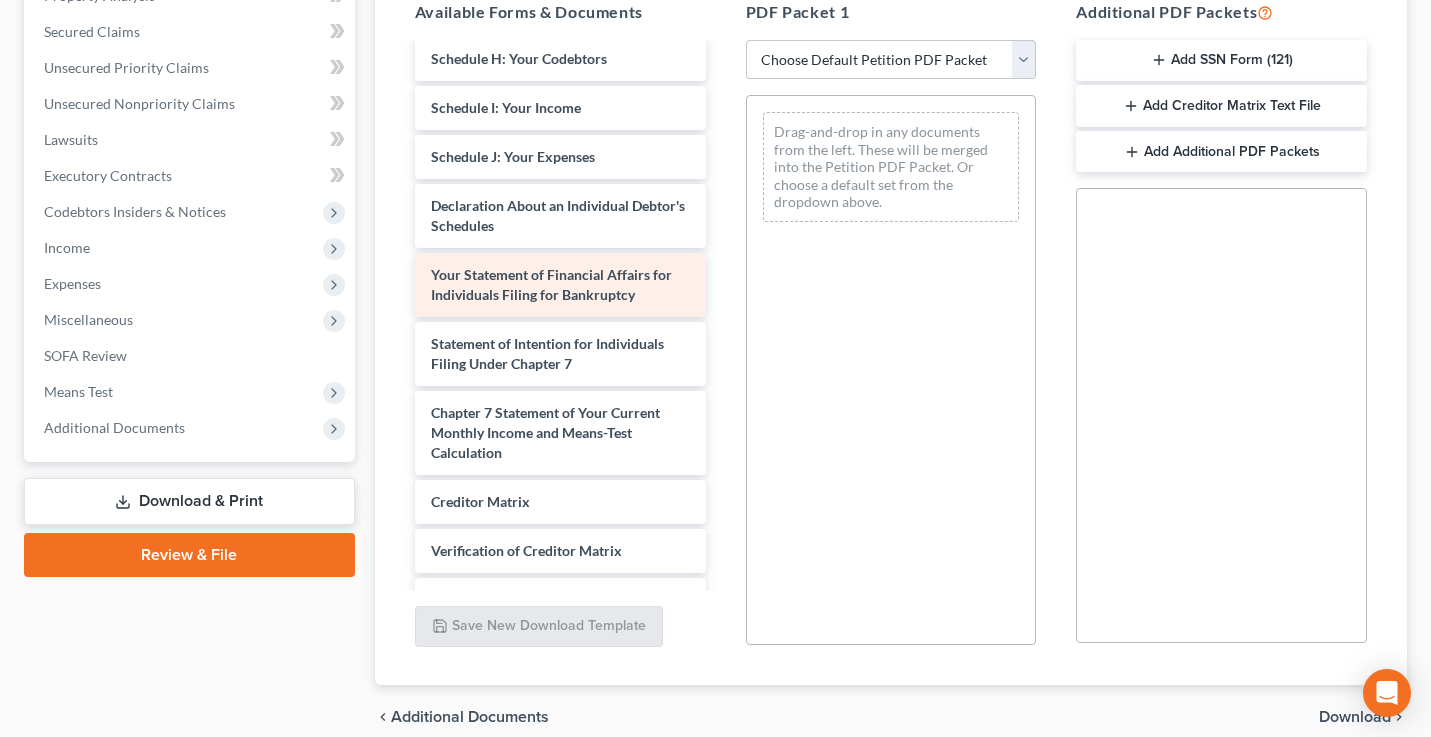 click on "Your Statement of Financial Affairs for Individuals Filing for Bankruptcy" at bounding box center (551, 284) 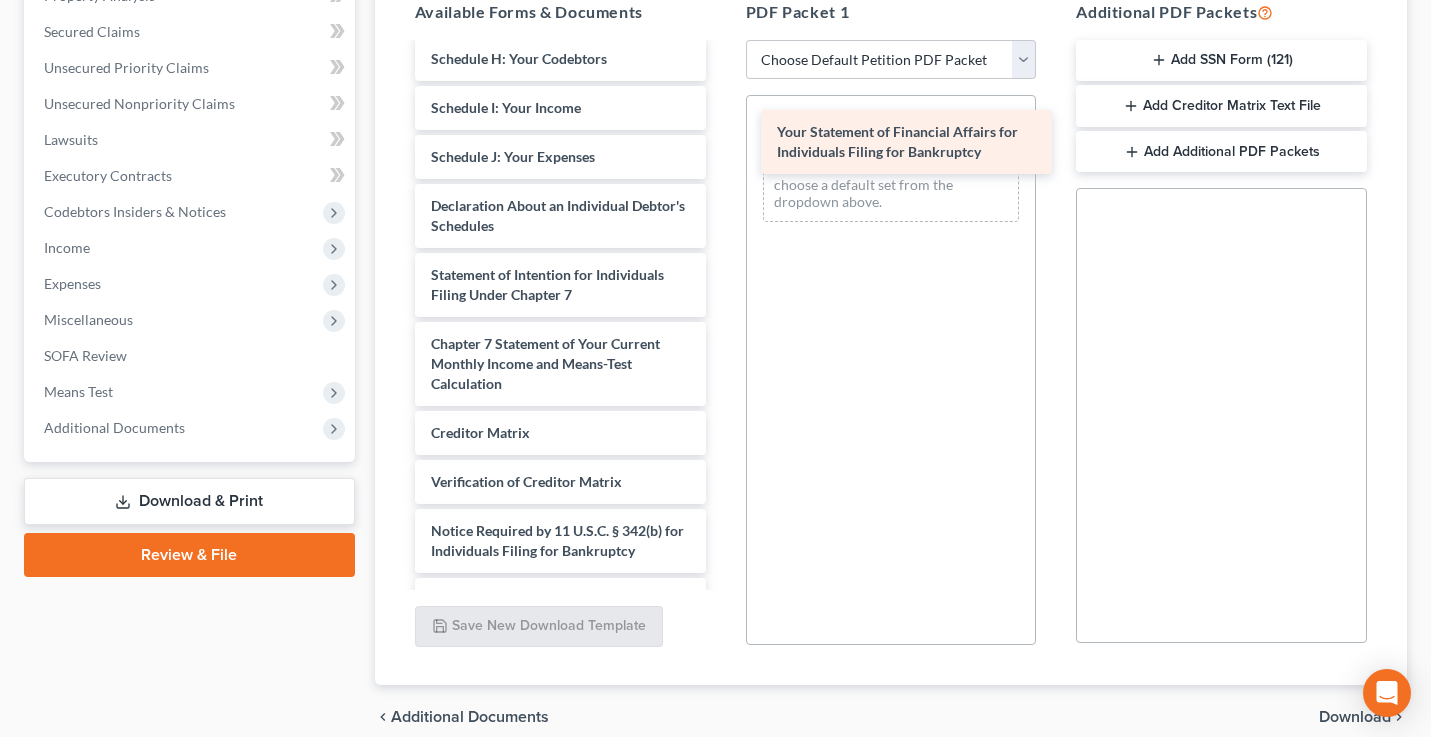 drag, startPoint x: 580, startPoint y: 273, endPoint x: 926, endPoint y: 131, distance: 374.00534 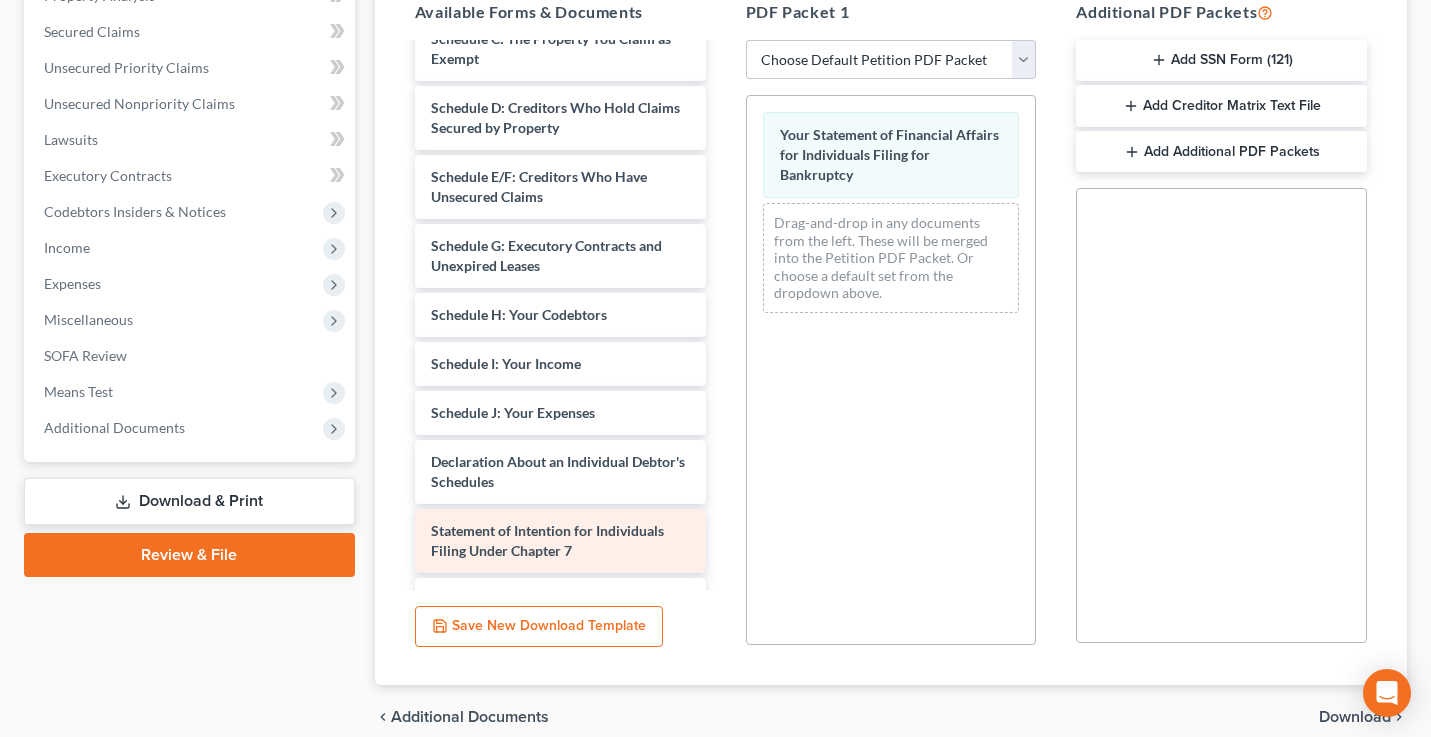 scroll, scrollTop: 190, scrollLeft: 0, axis: vertical 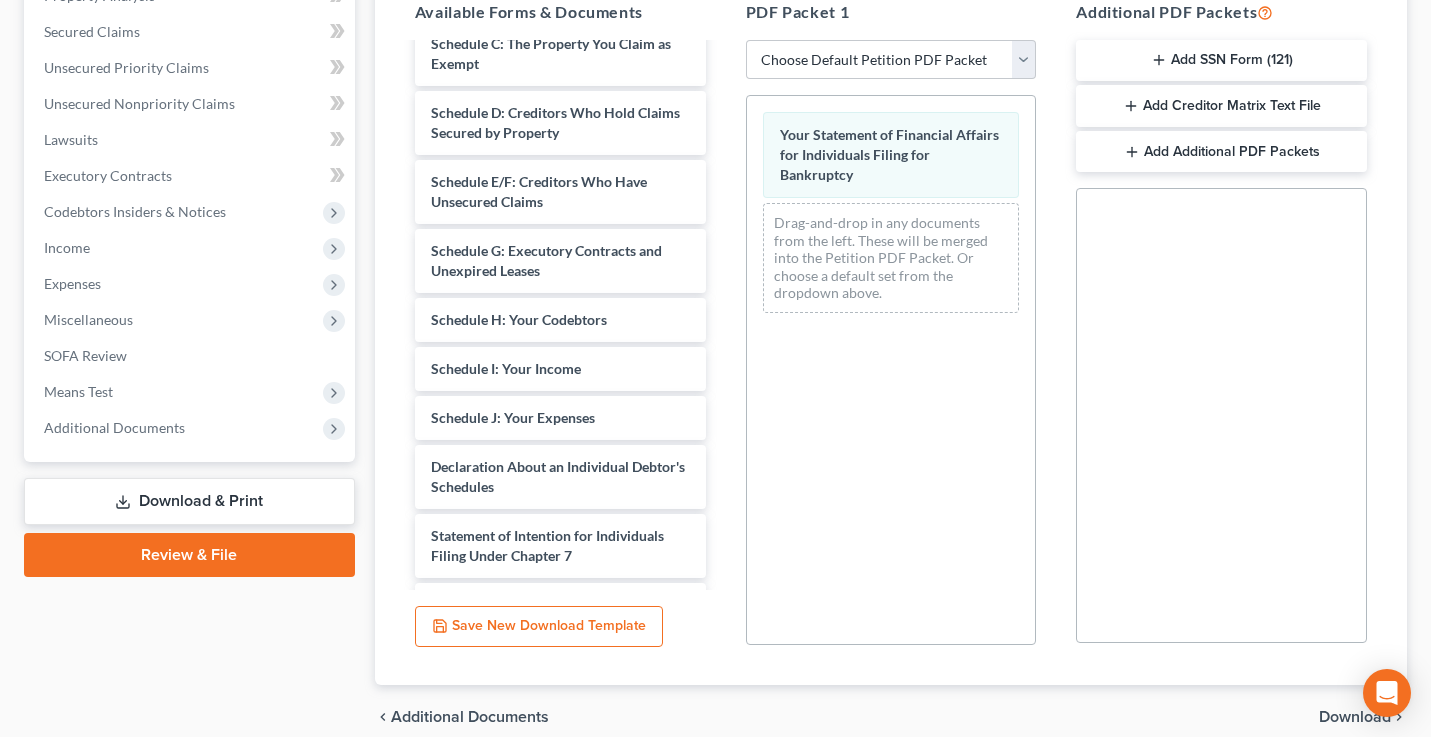 click on "Download" at bounding box center (1355, 717) 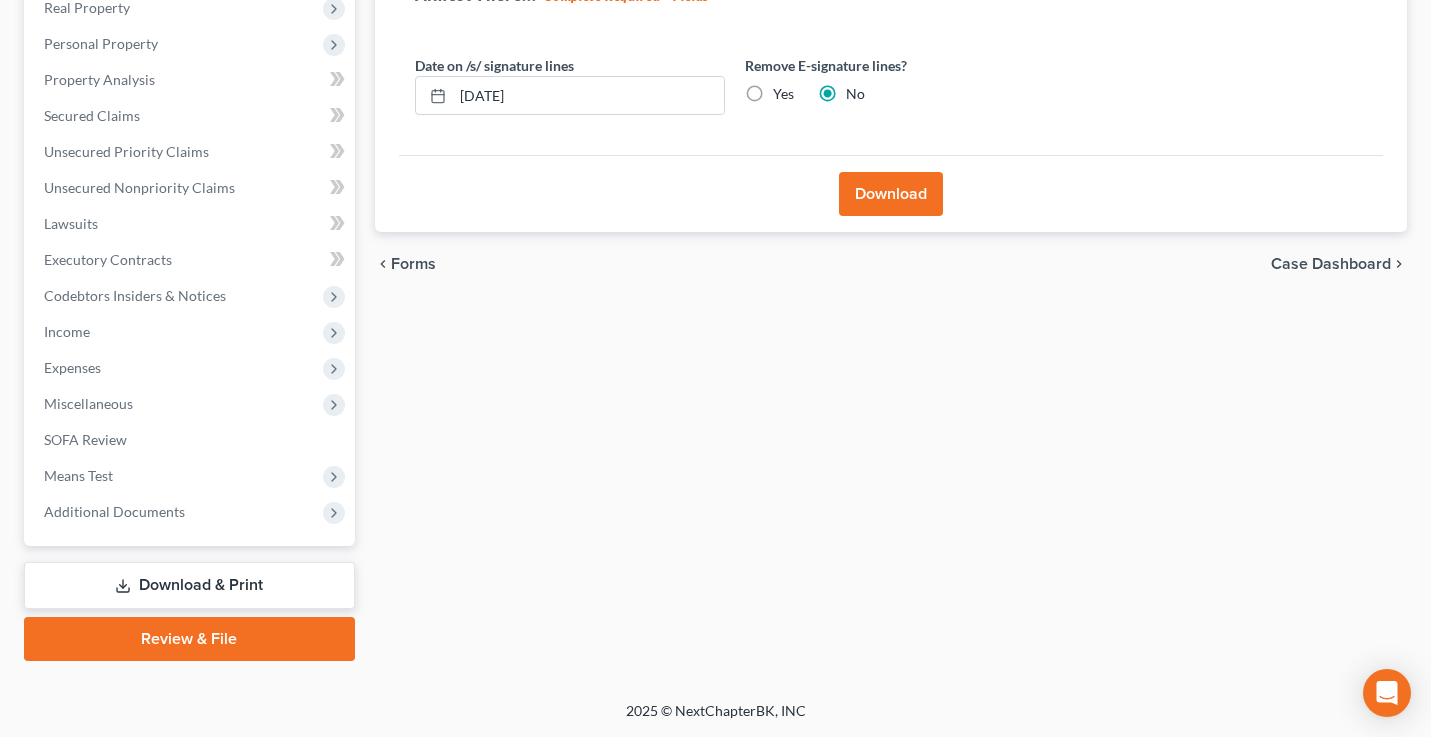 scroll, scrollTop: 324, scrollLeft: 0, axis: vertical 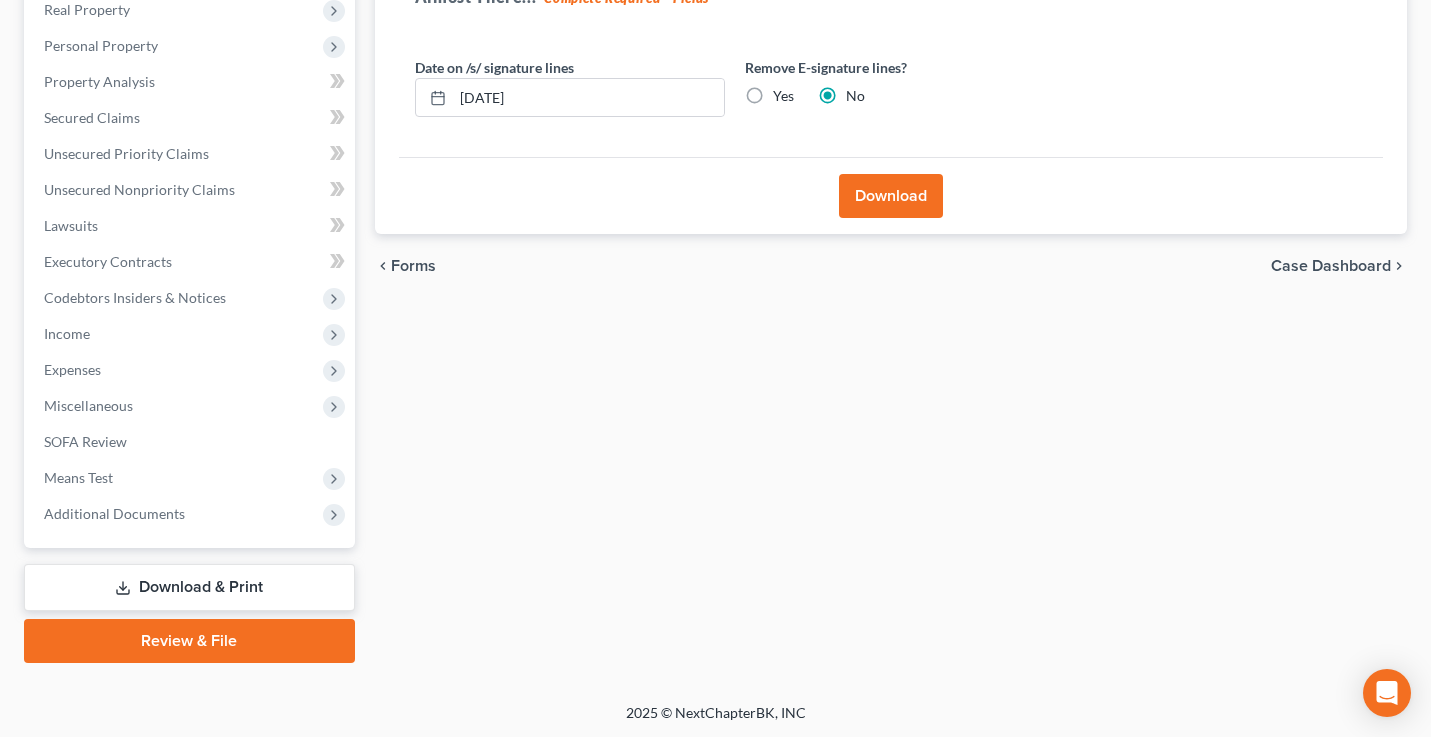 click on "Download" at bounding box center (891, 196) 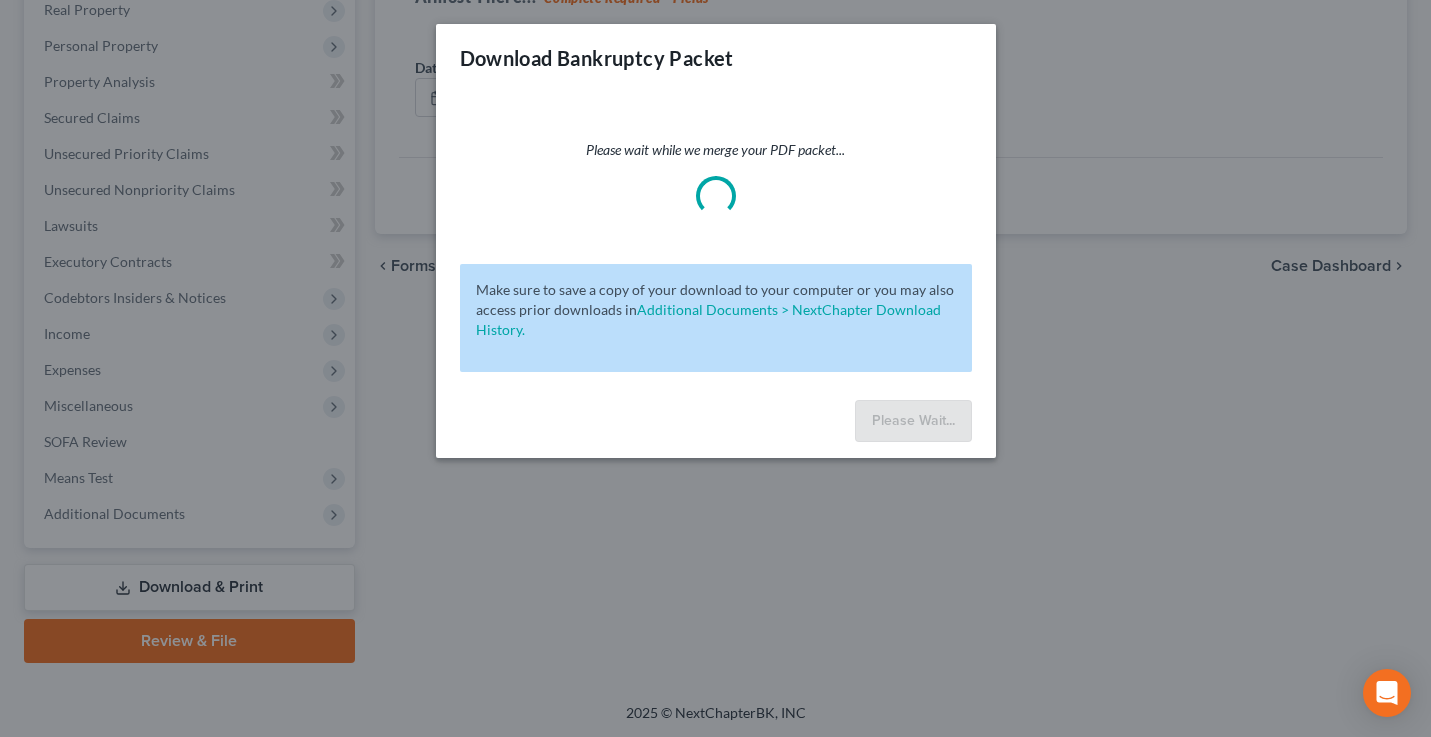 click on "Please wait while we merge your PDF packet..." at bounding box center [716, 178] 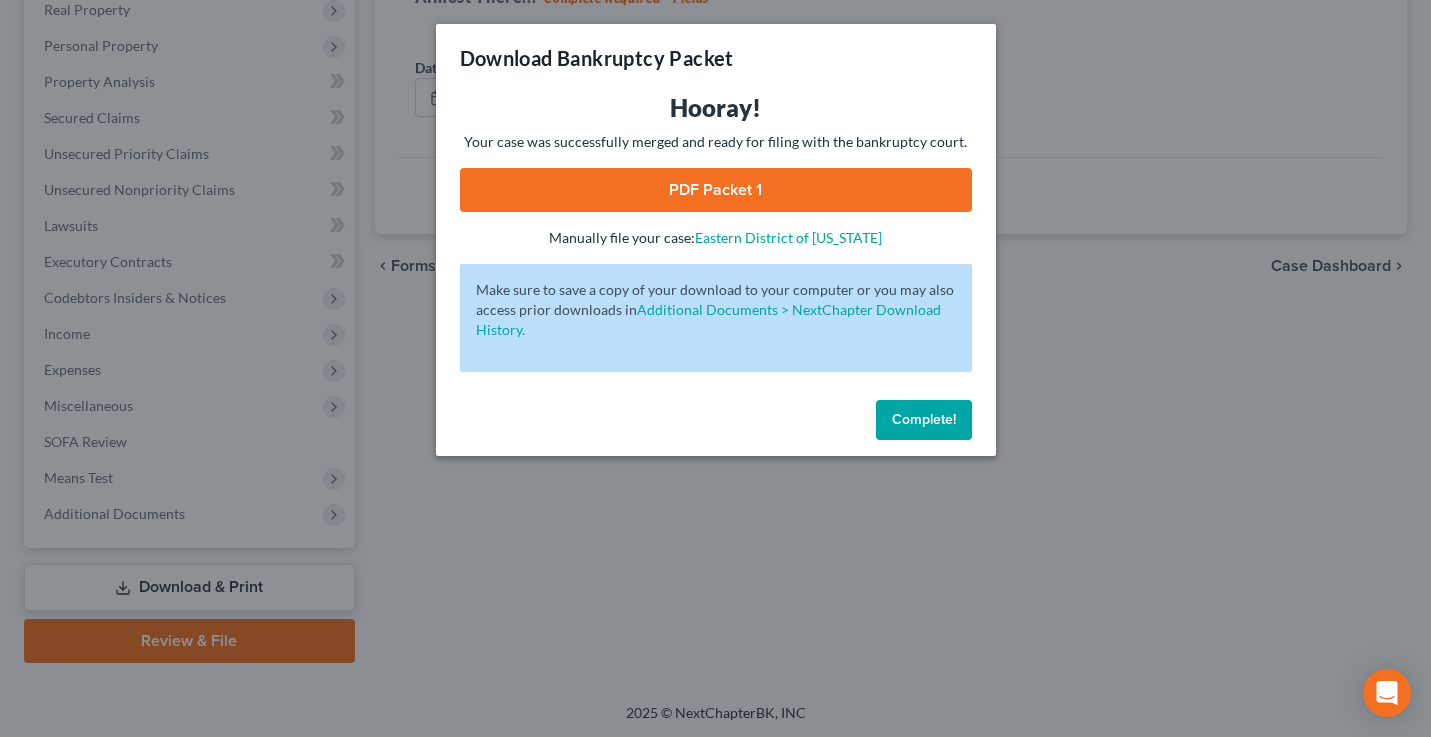 click on "PDF Packet 1" at bounding box center [716, 190] 